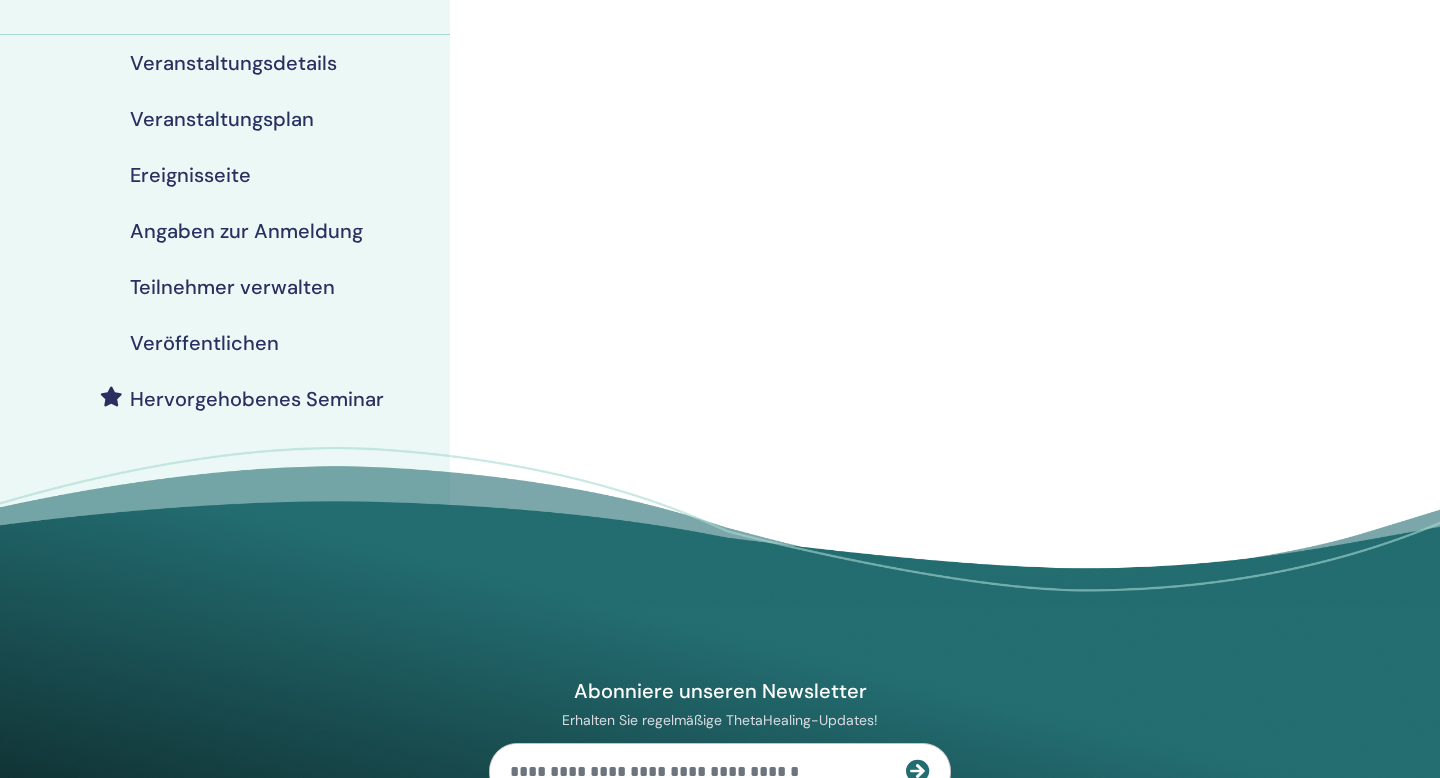scroll, scrollTop: 0, scrollLeft: 0, axis: both 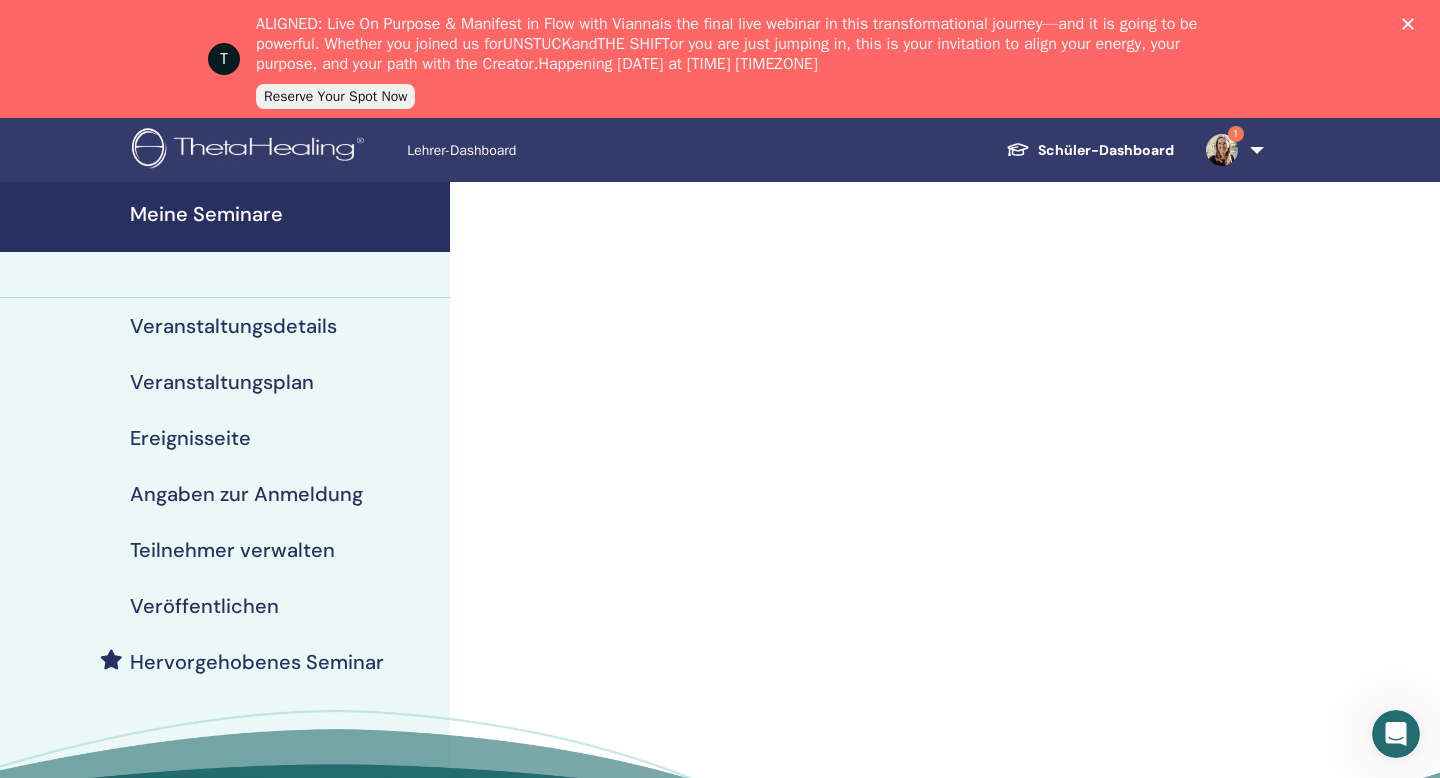 click on "1" at bounding box center (1231, 150) 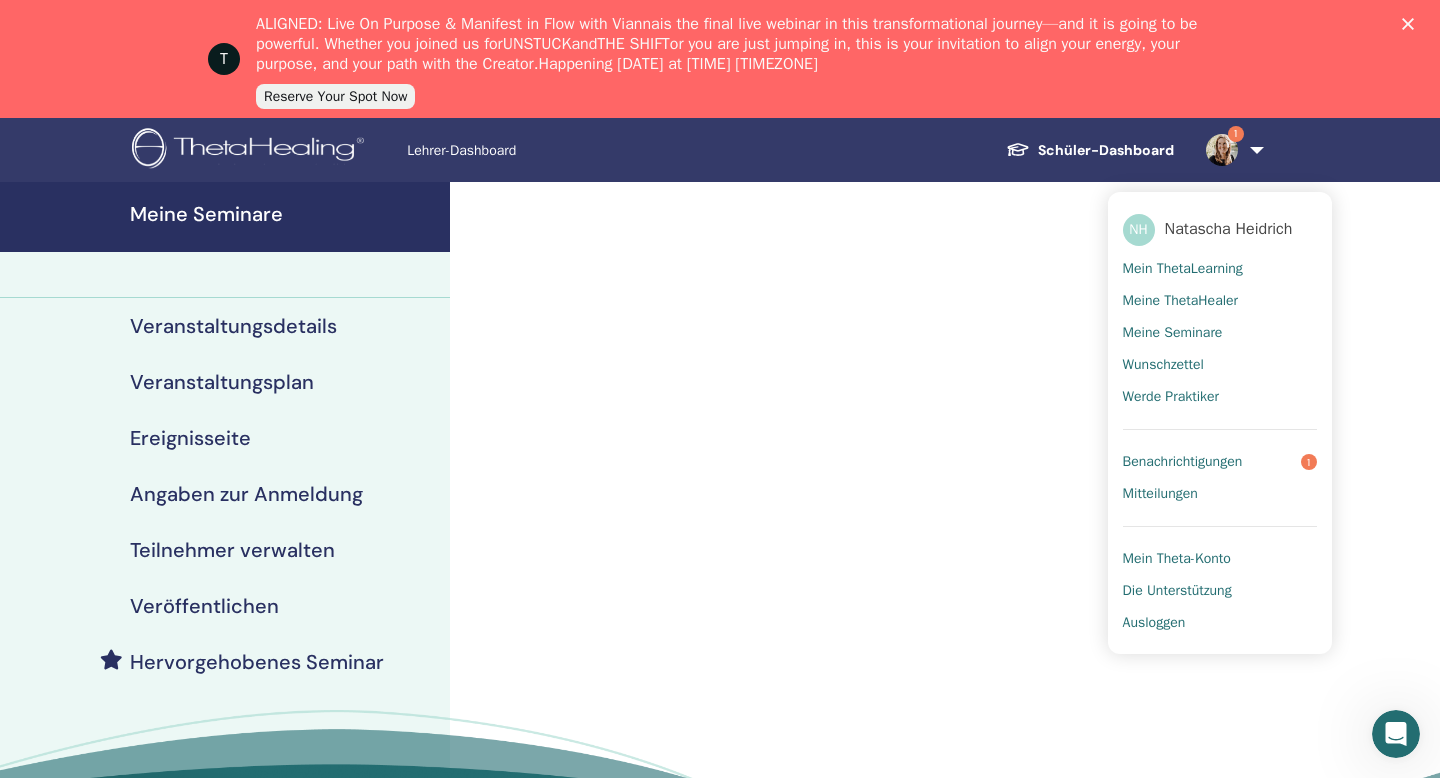 click on "Benachrichtigungen" at bounding box center [1183, 462] 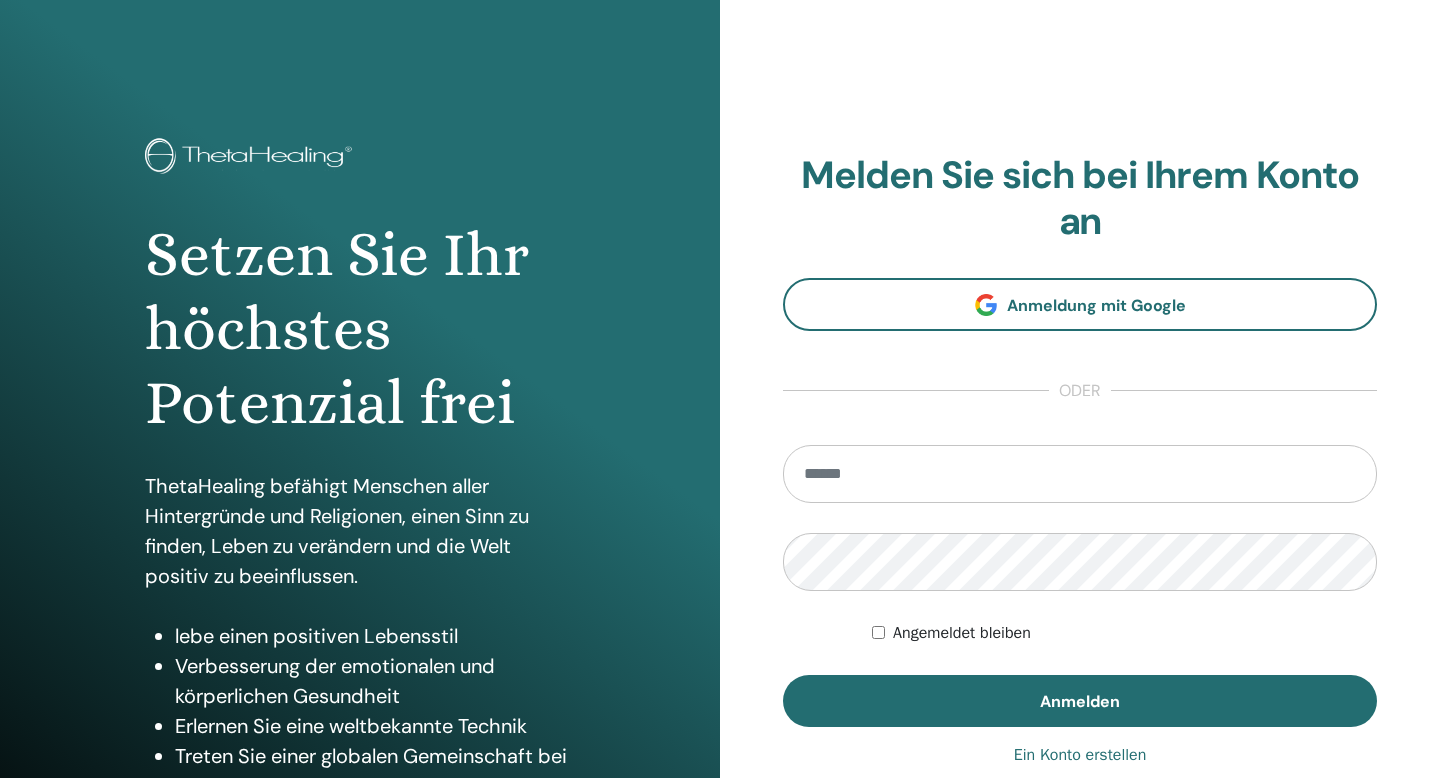 scroll, scrollTop: 0, scrollLeft: 0, axis: both 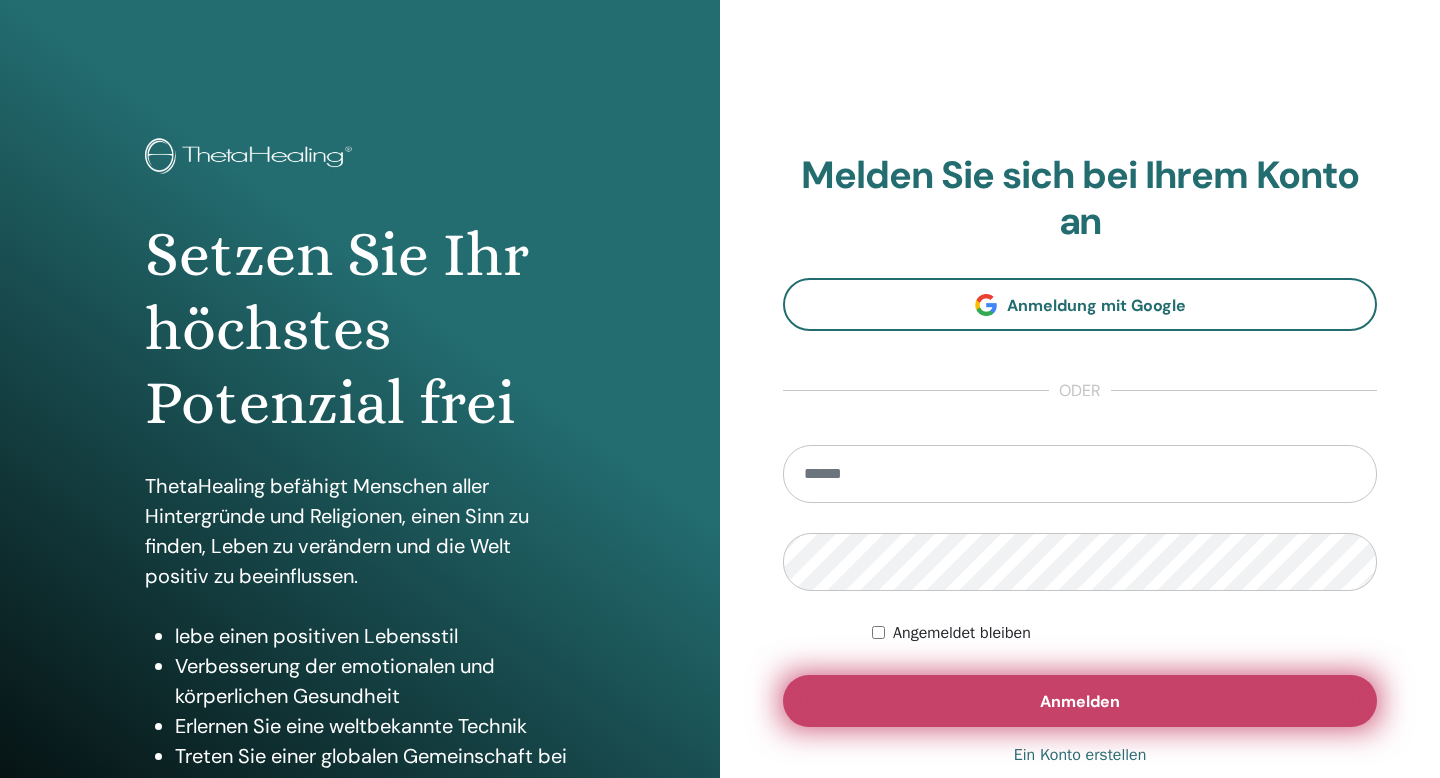 type on "**********" 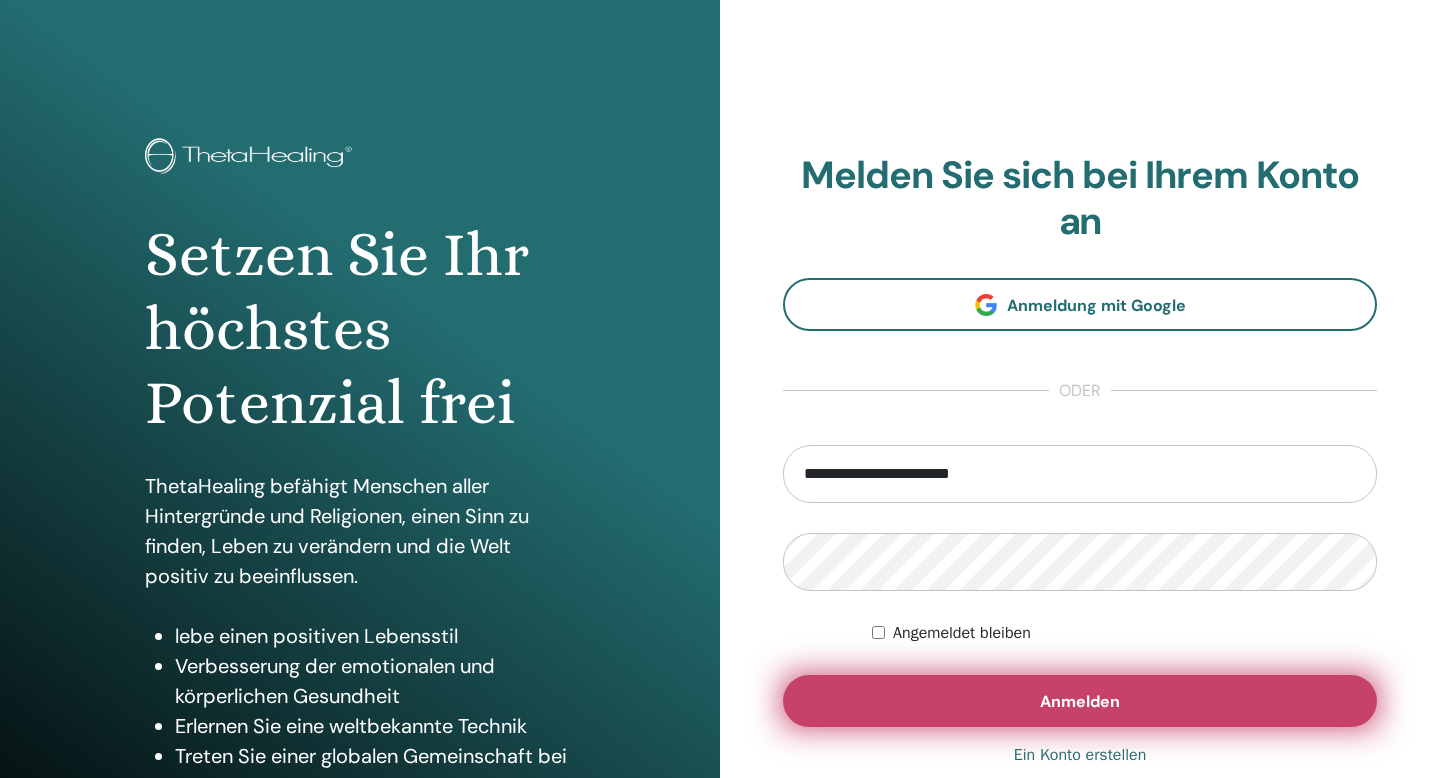 click on "Anmelden" at bounding box center [1080, 701] 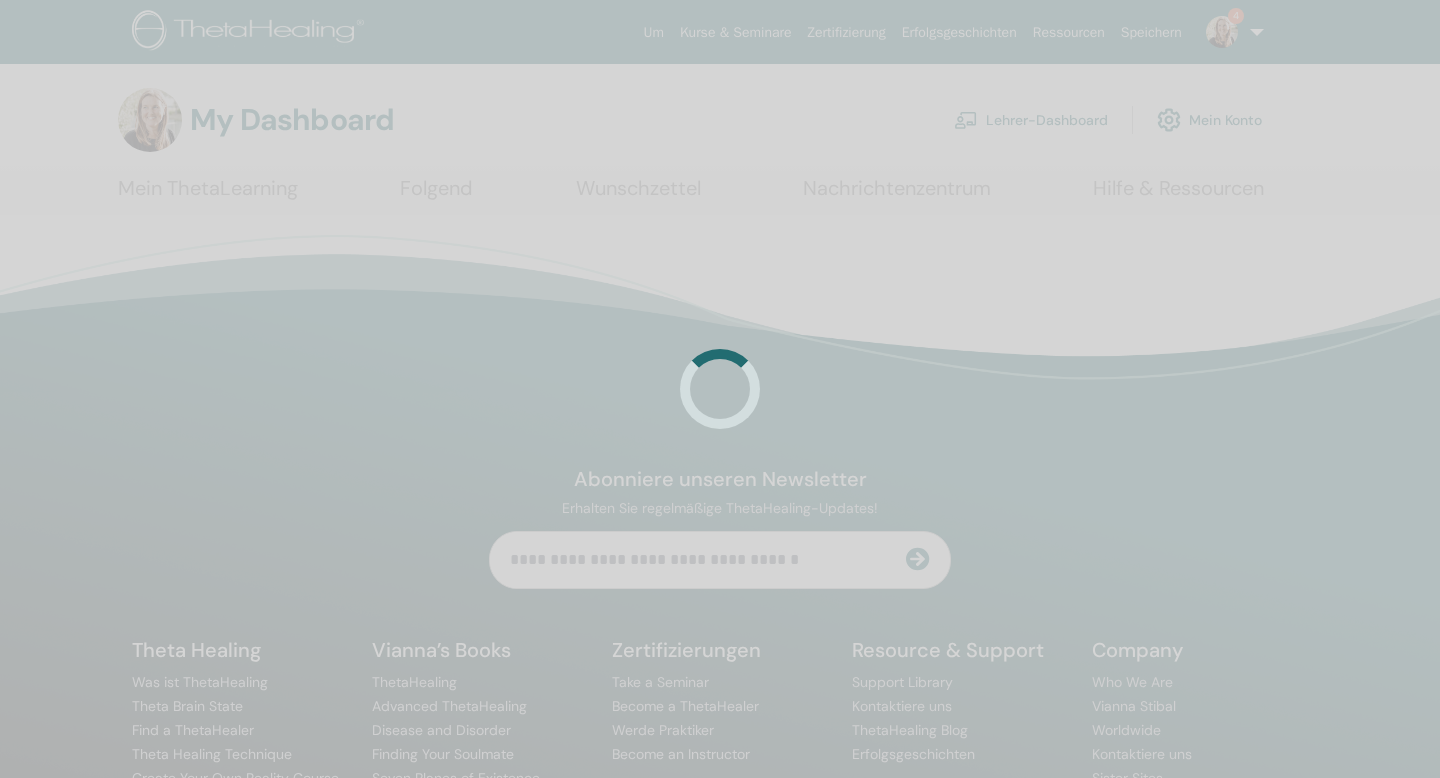 scroll, scrollTop: 0, scrollLeft: 0, axis: both 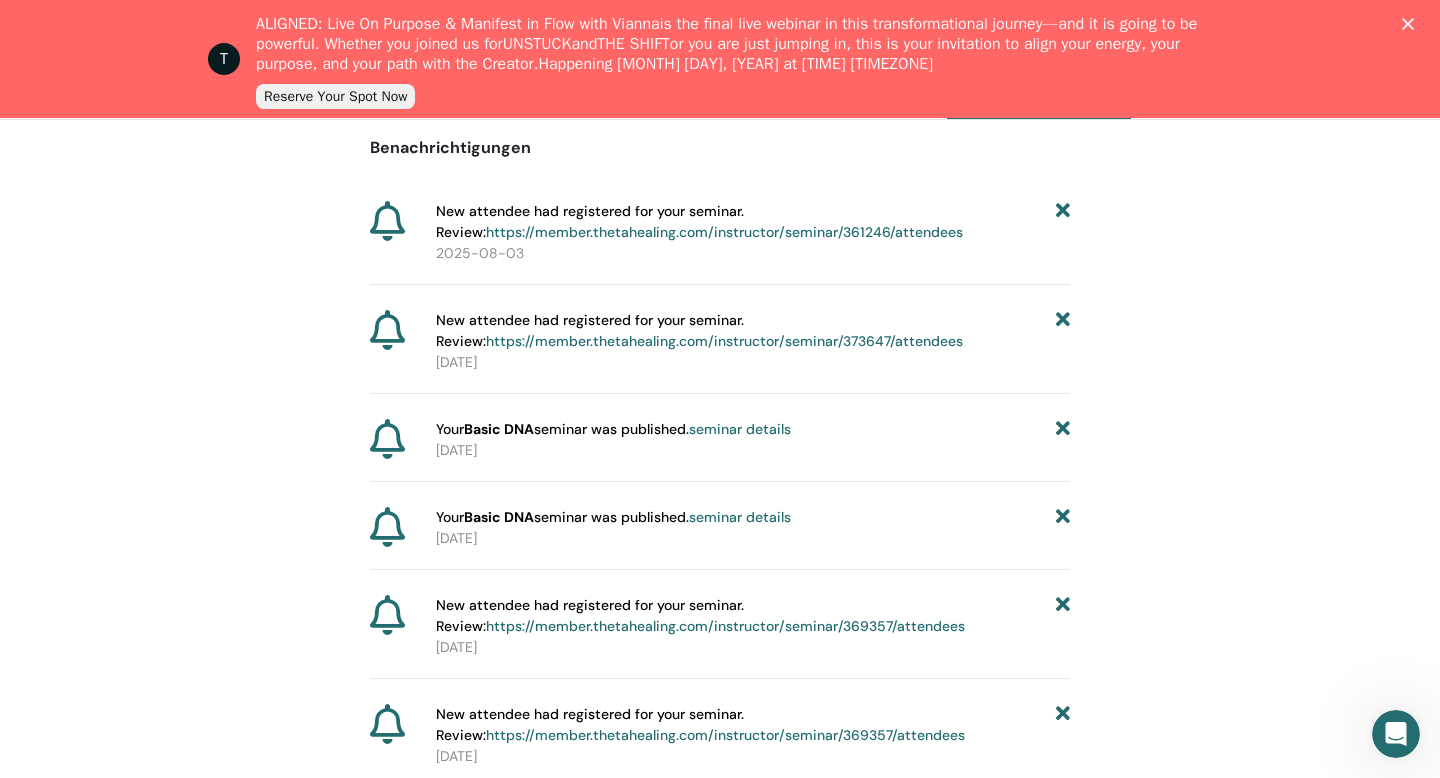 click at bounding box center [1063, 429] 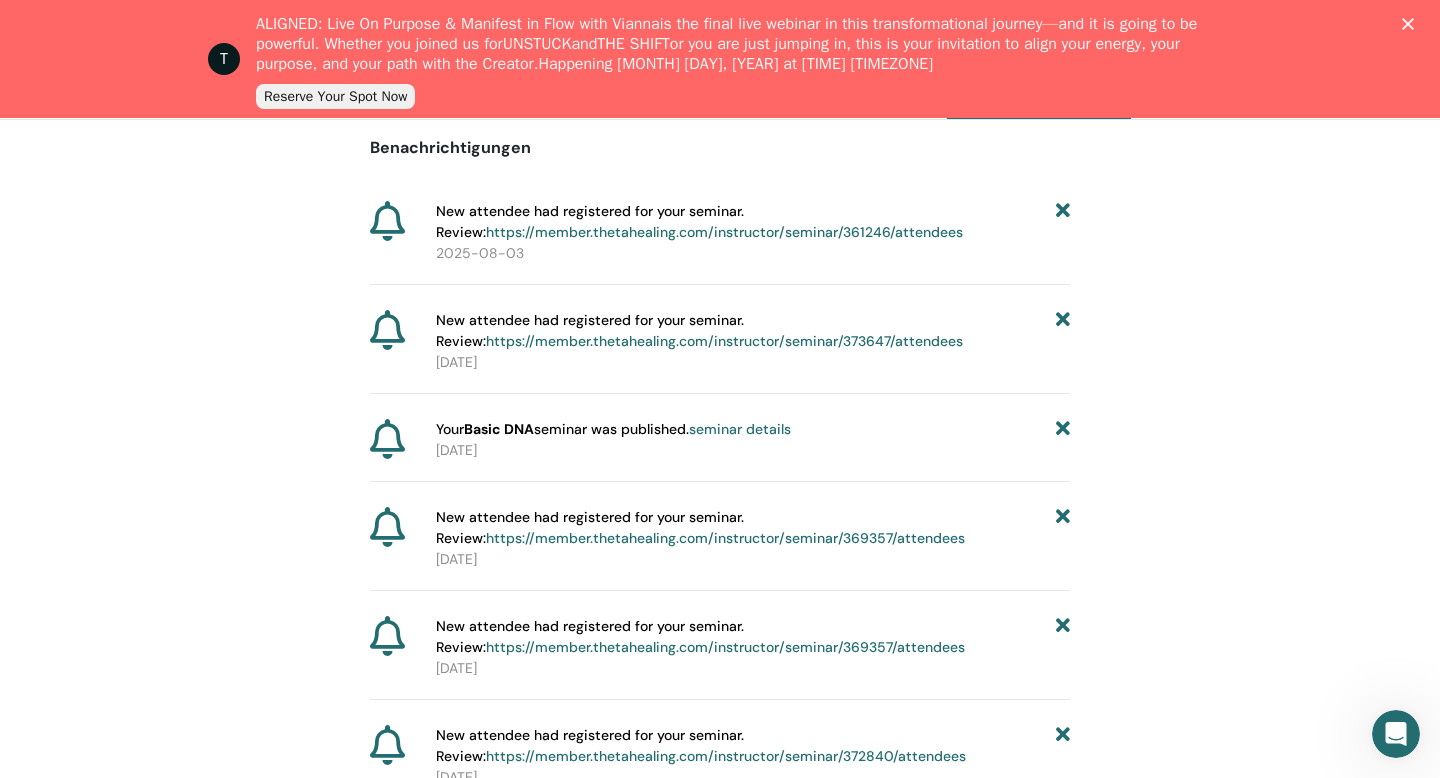 click at bounding box center [1063, 429] 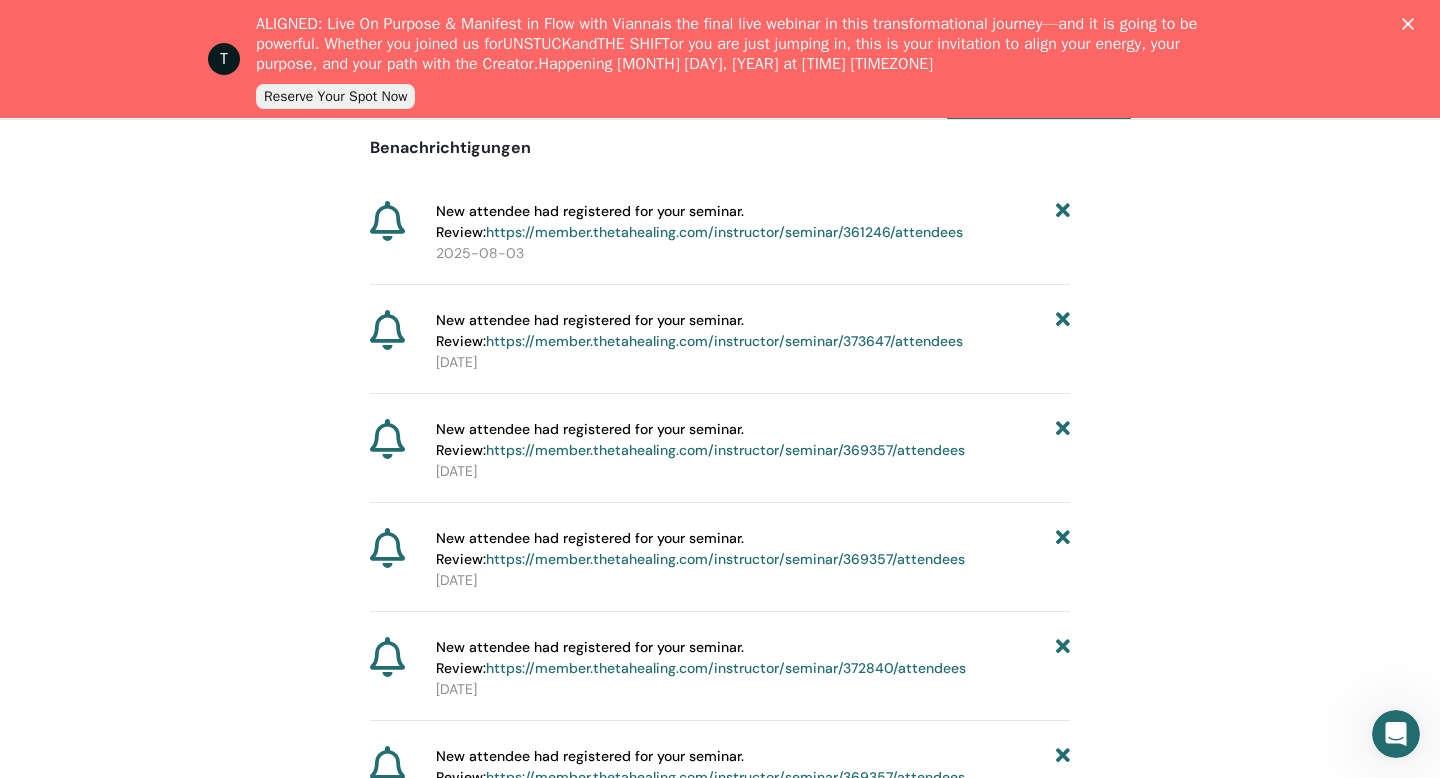 click on "https://member.thetahealing.com/instructor/seminar/373647/attendees" at bounding box center [724, 341] 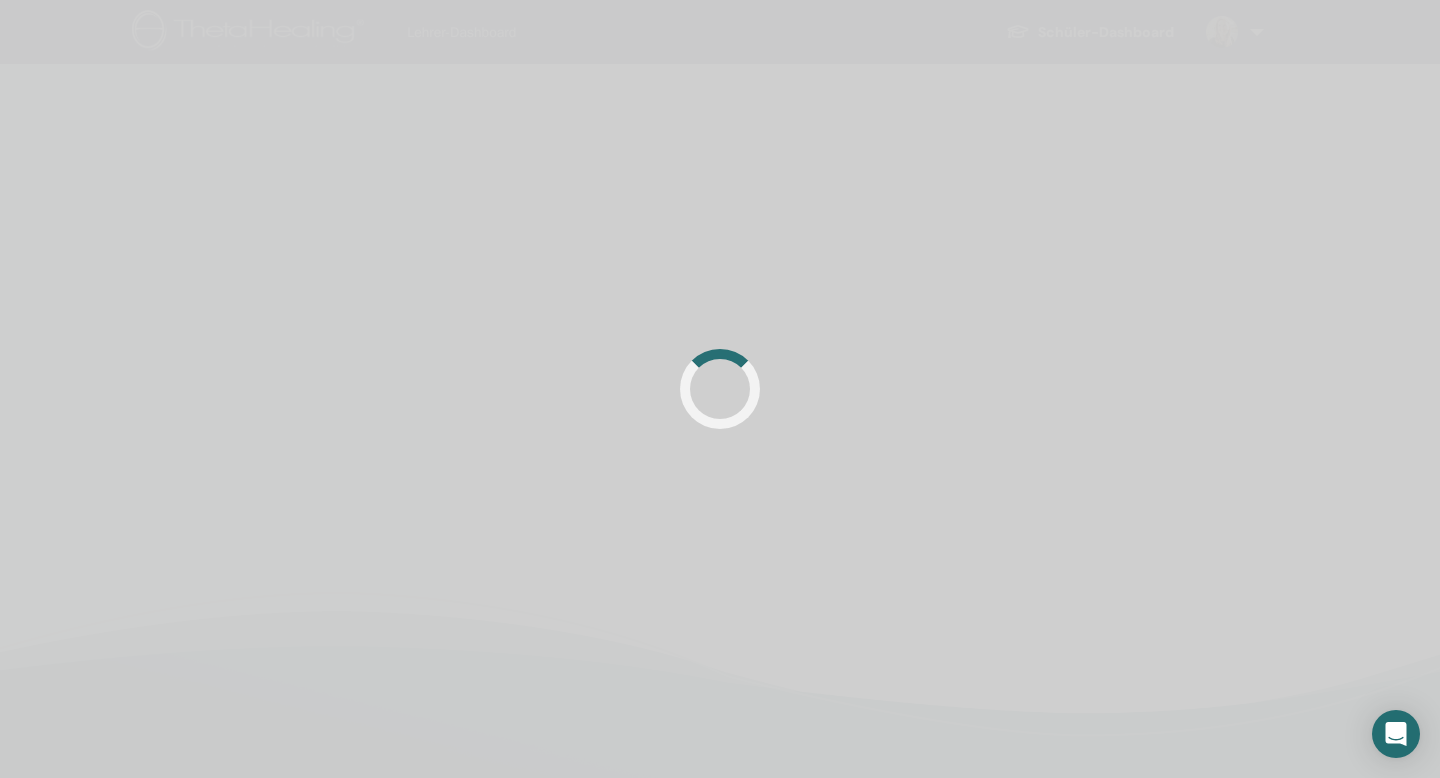 scroll, scrollTop: 0, scrollLeft: 0, axis: both 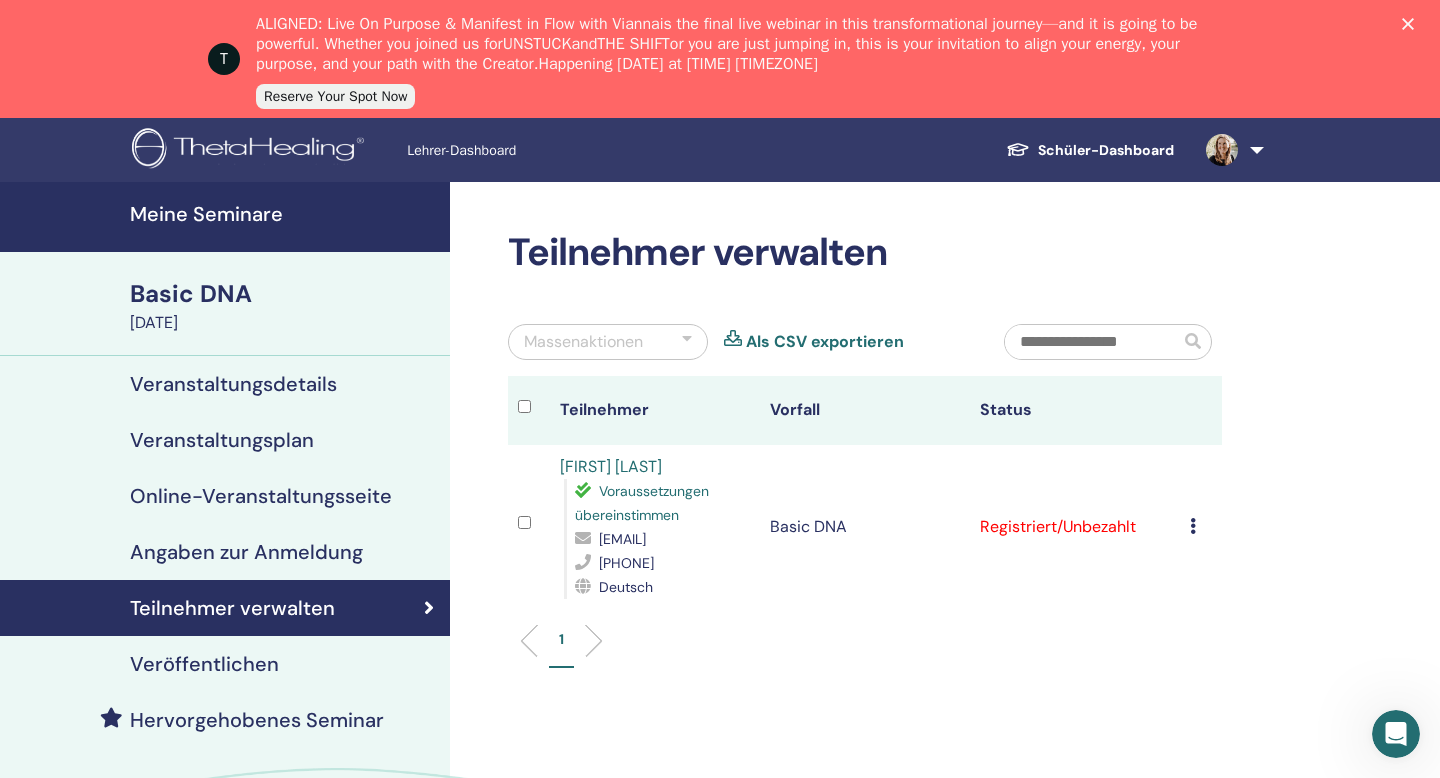 click at bounding box center (1231, 150) 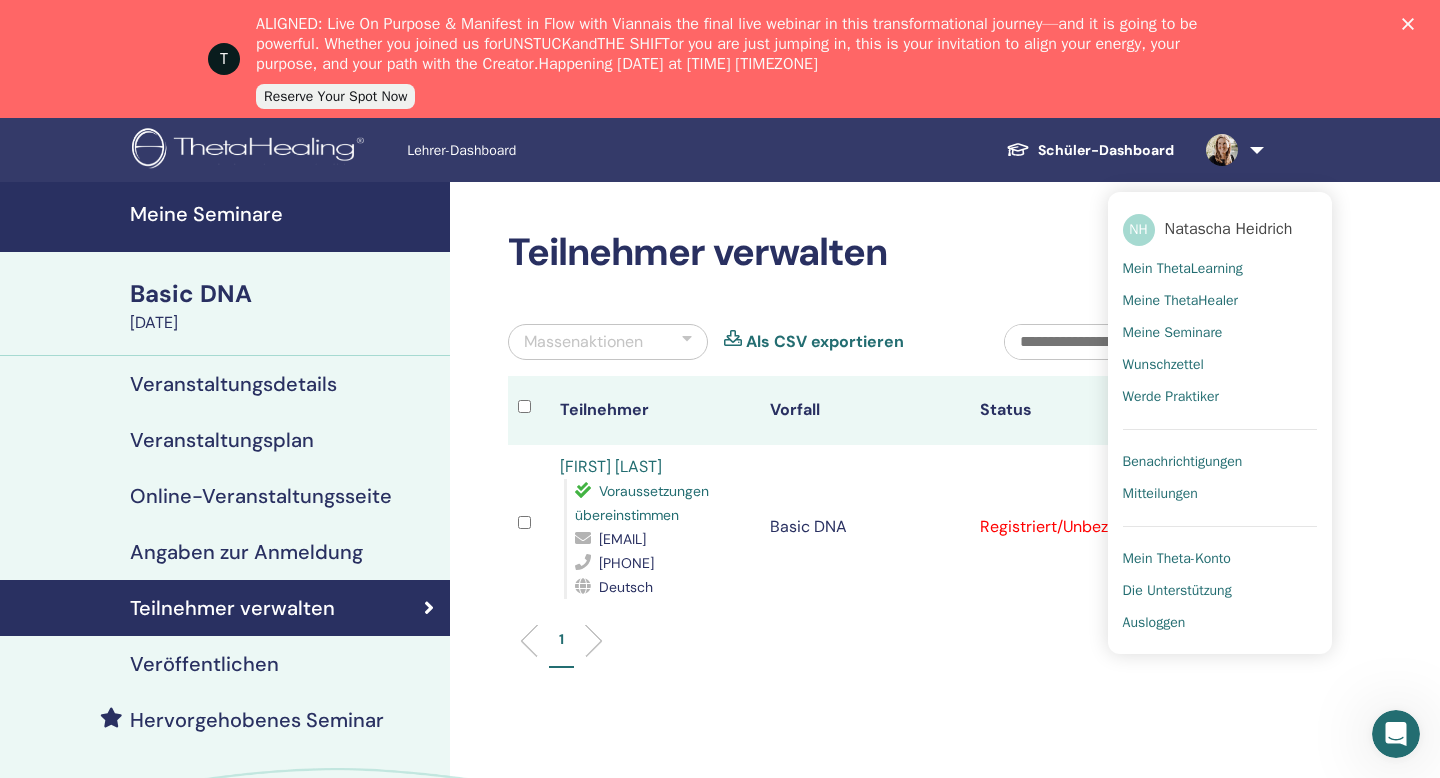 click on "Benachrichtigungen" at bounding box center (1183, 462) 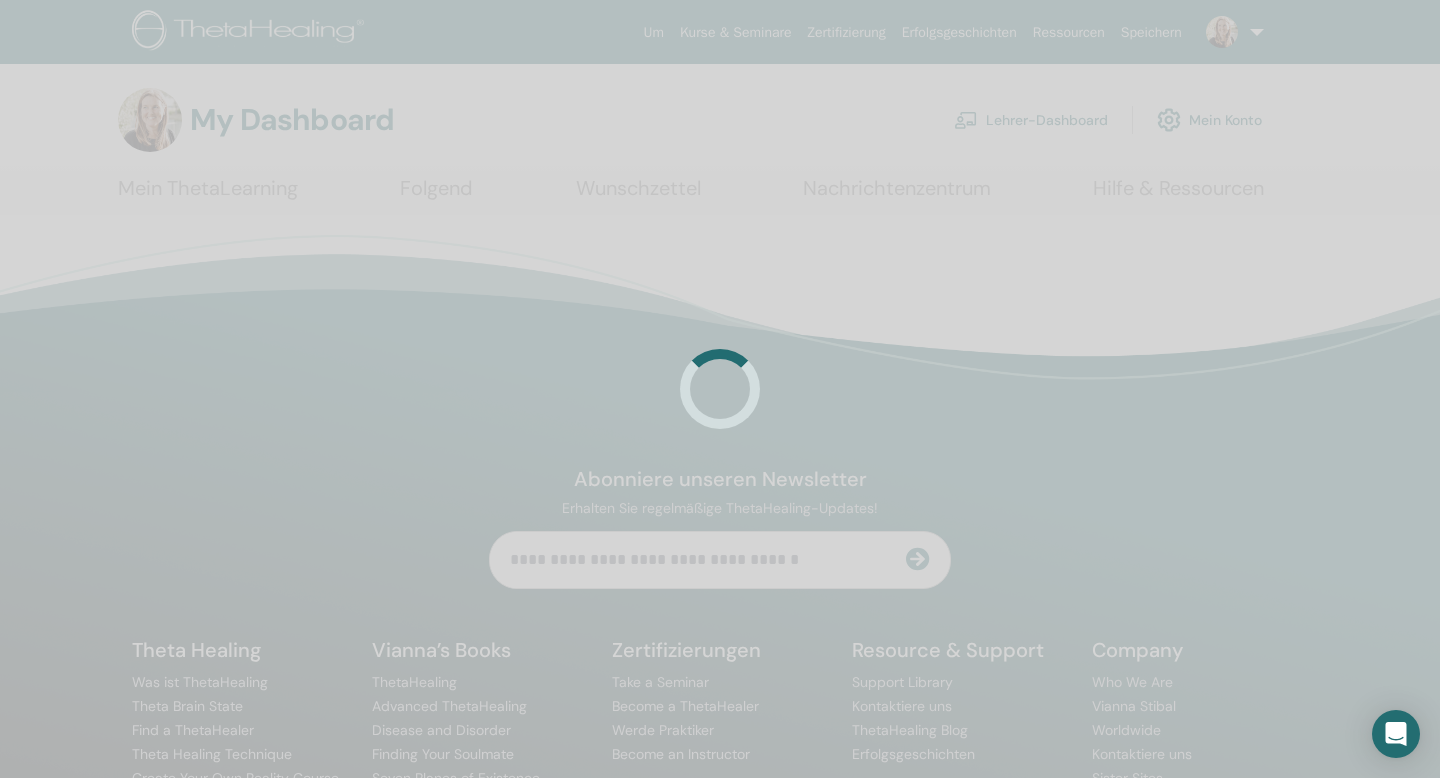 scroll, scrollTop: 0, scrollLeft: 0, axis: both 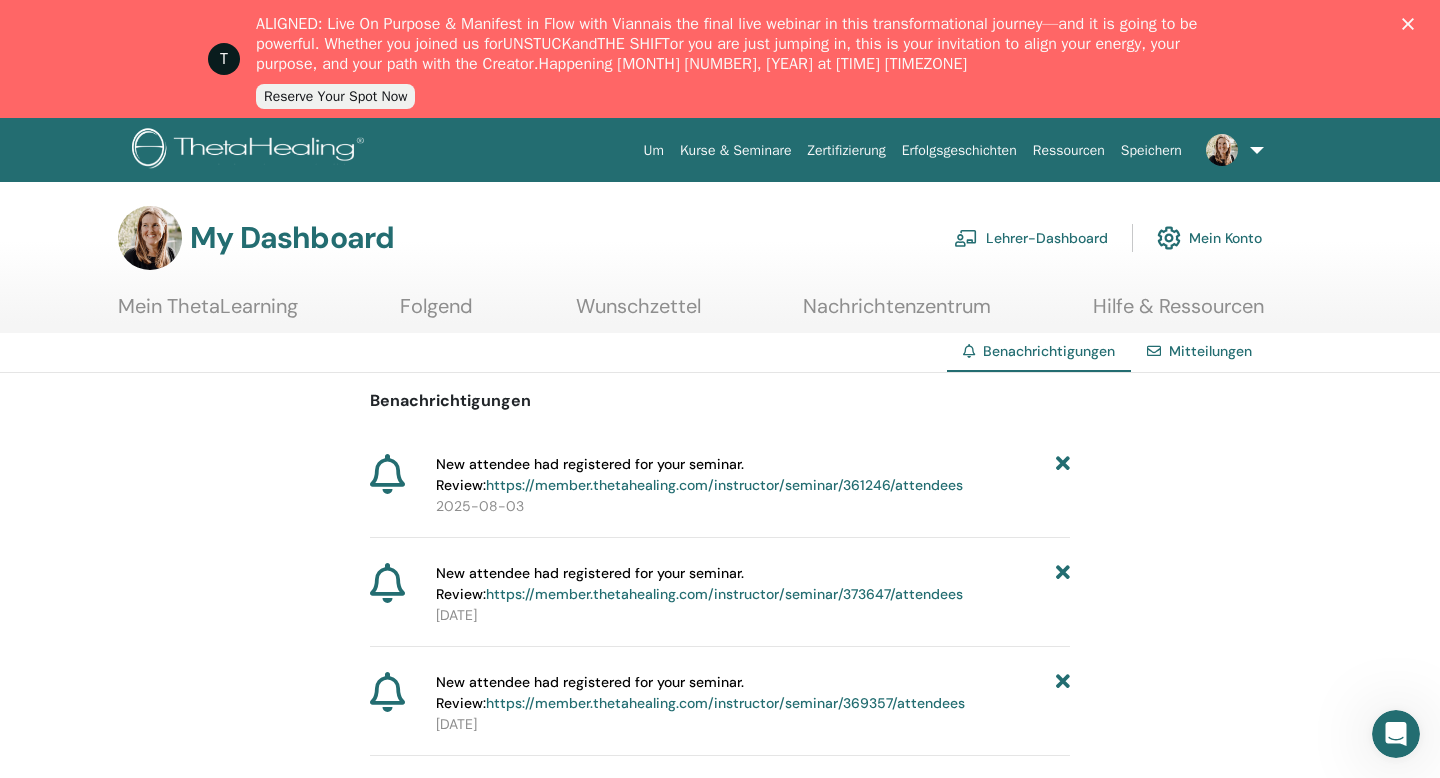 click on "https://member.thetahealing.com/instructor/seminar/369357/attendees" at bounding box center [725, 703] 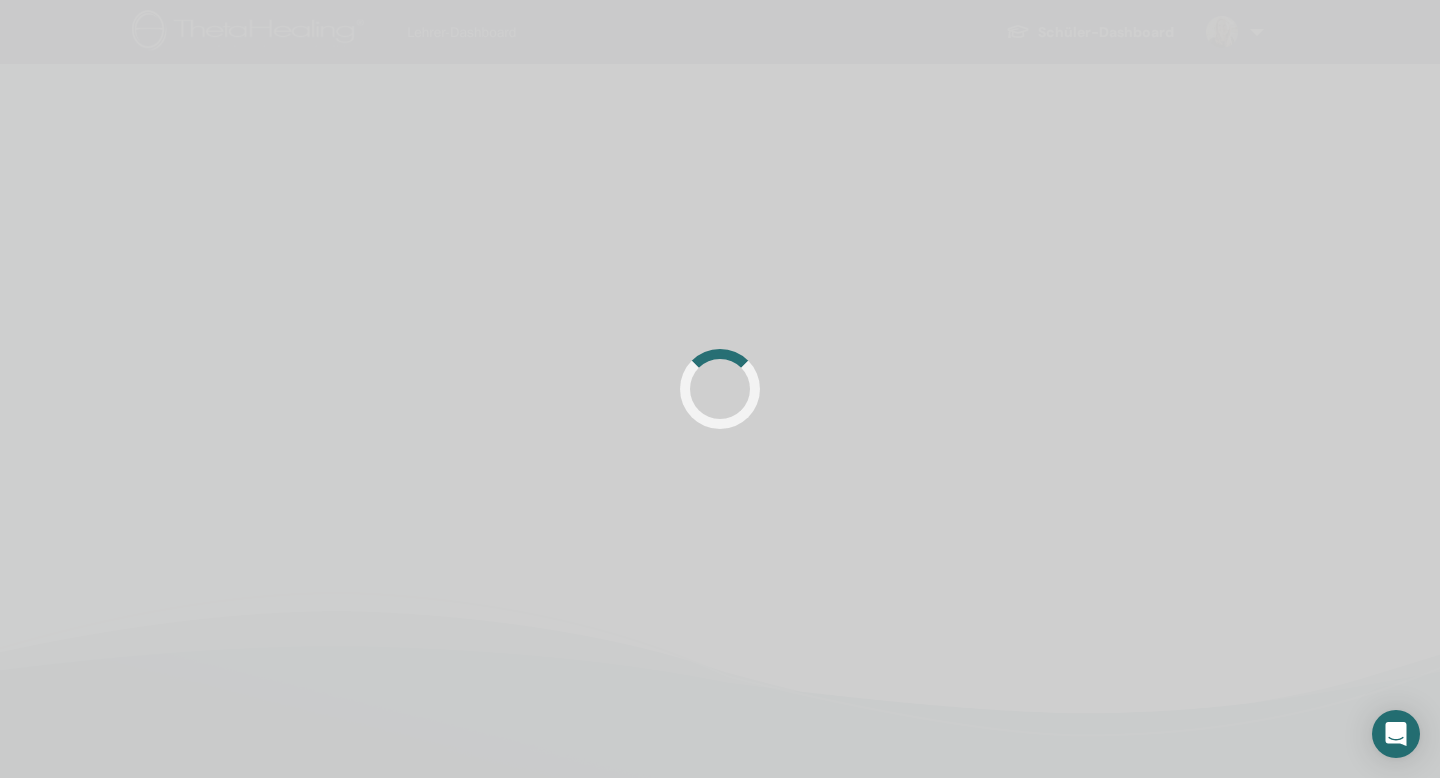 scroll, scrollTop: 0, scrollLeft: 0, axis: both 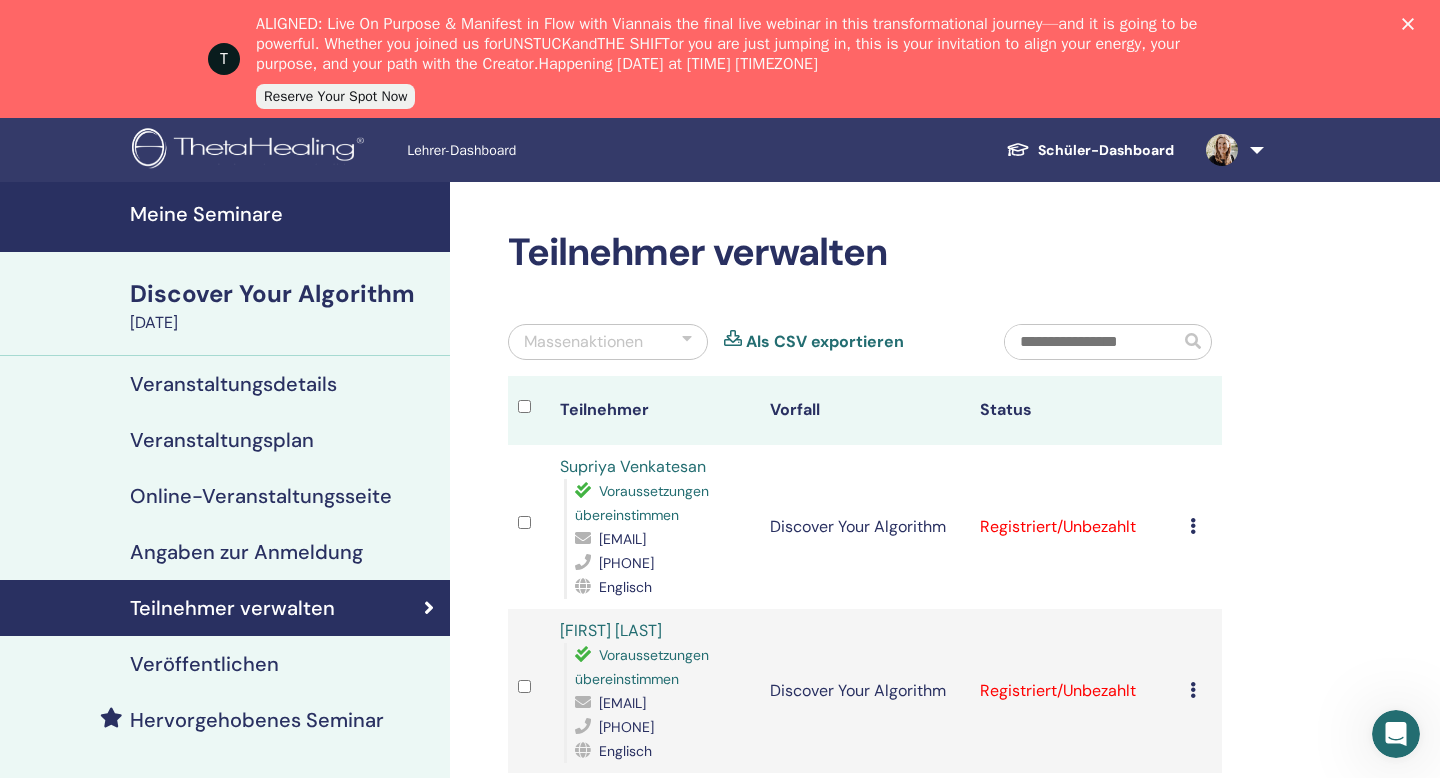 click at bounding box center (1231, 150) 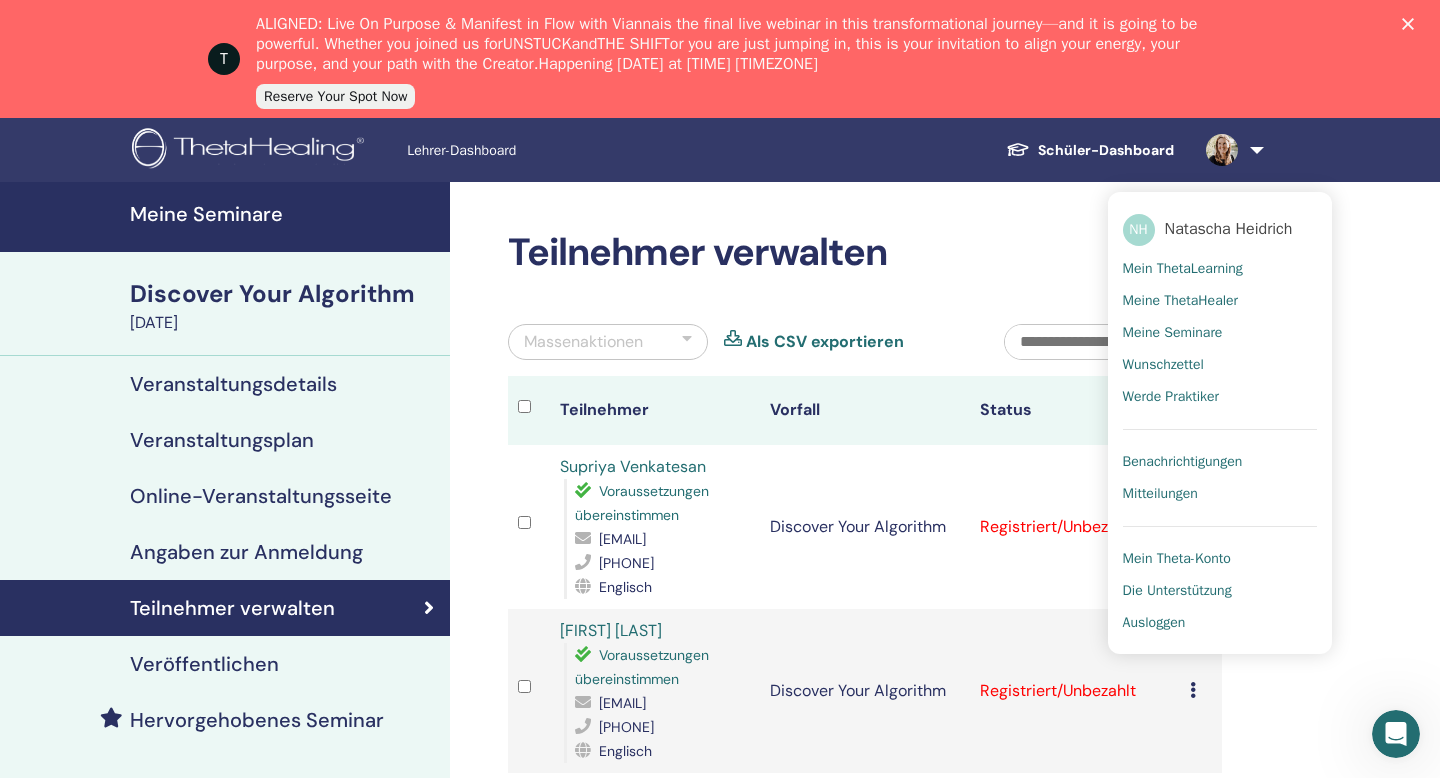click on "Benachrichtigungen" at bounding box center [1183, 462] 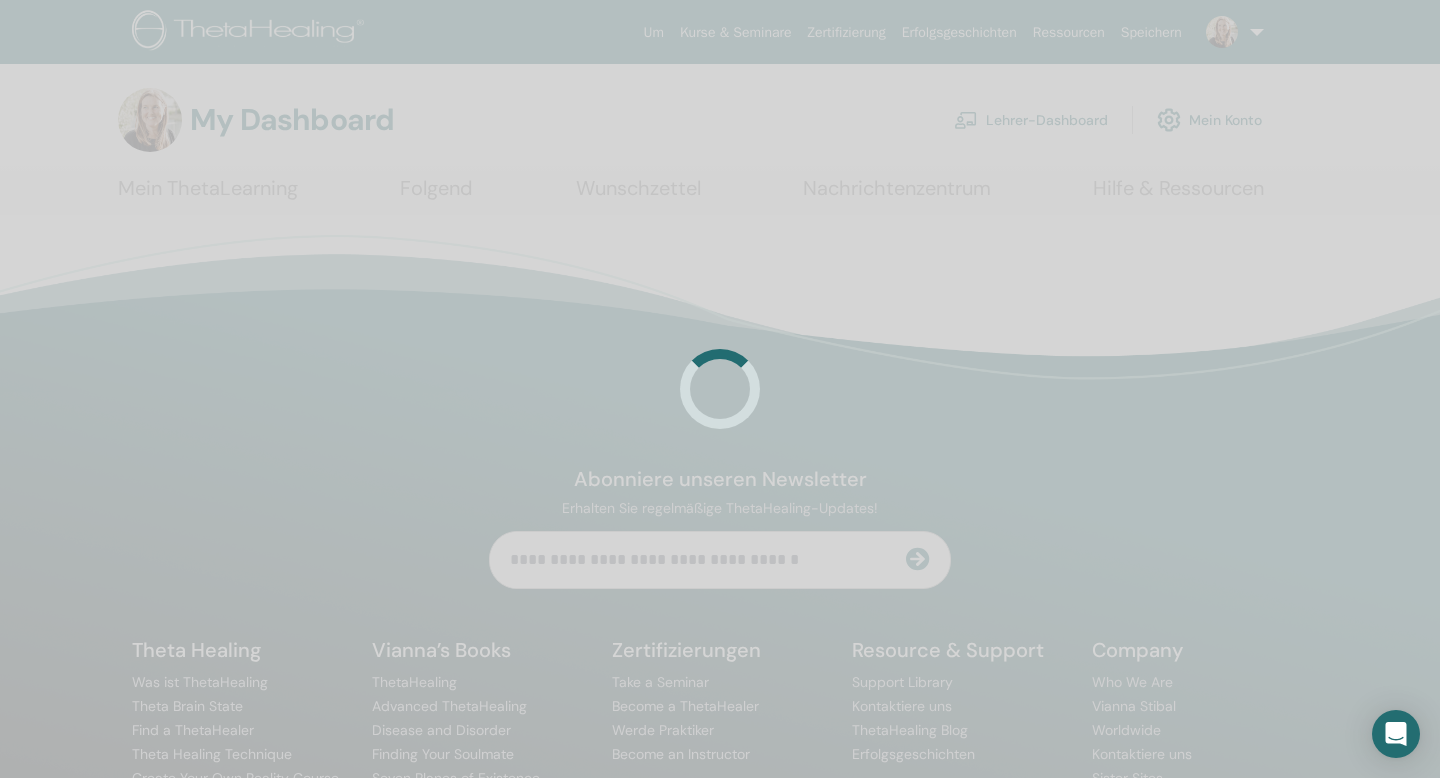 scroll, scrollTop: 0, scrollLeft: 0, axis: both 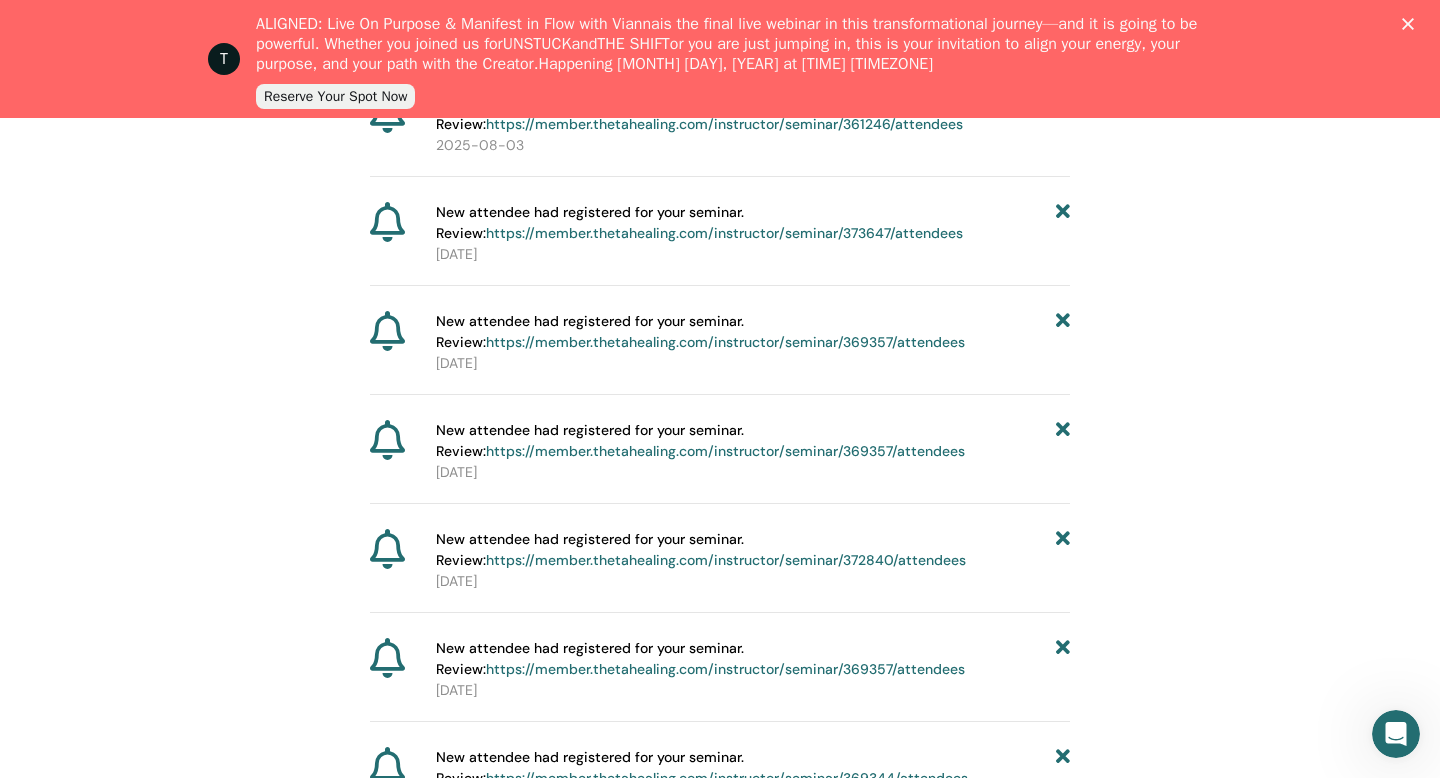 click on "https://member.thetahealing.com/instructor/seminar/369357/attendees" at bounding box center [725, 451] 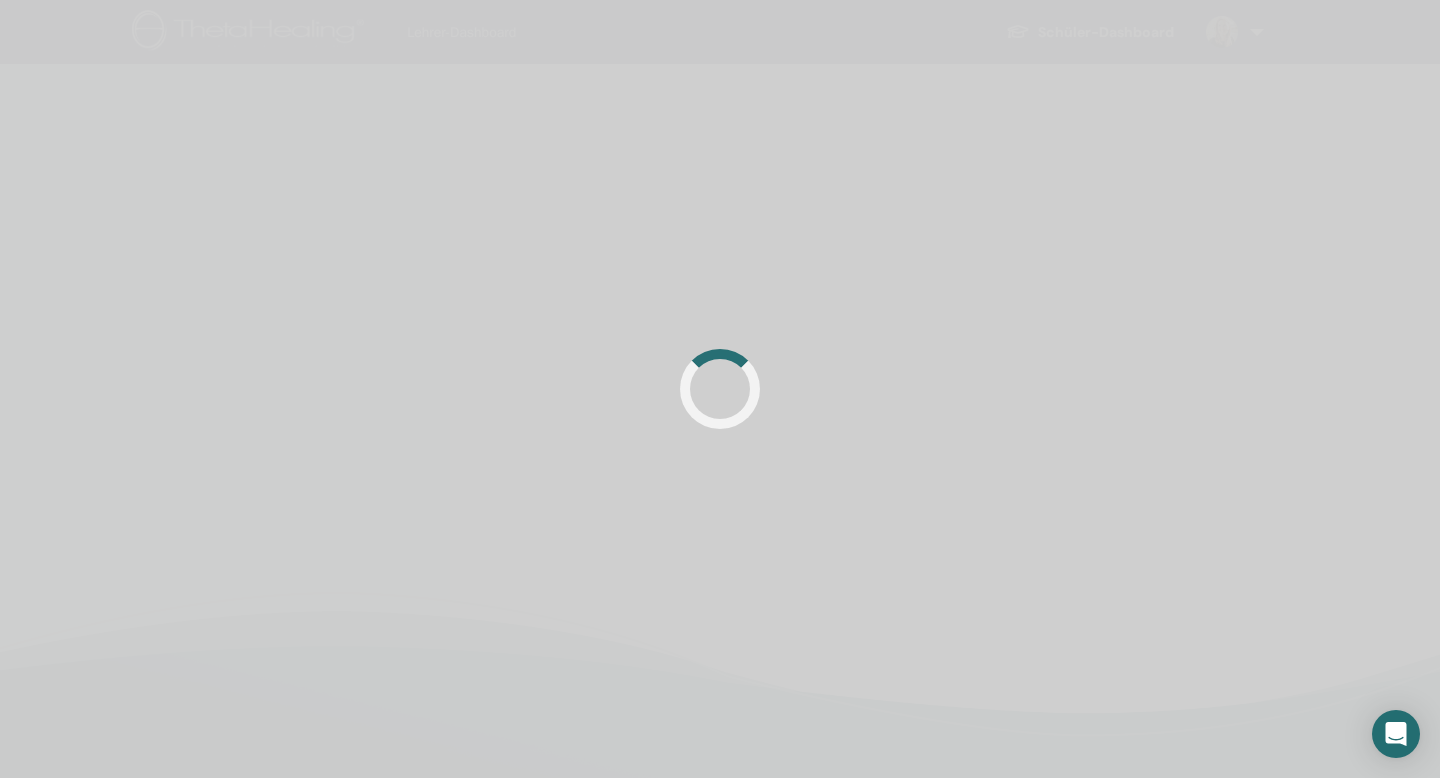 scroll, scrollTop: 0, scrollLeft: 0, axis: both 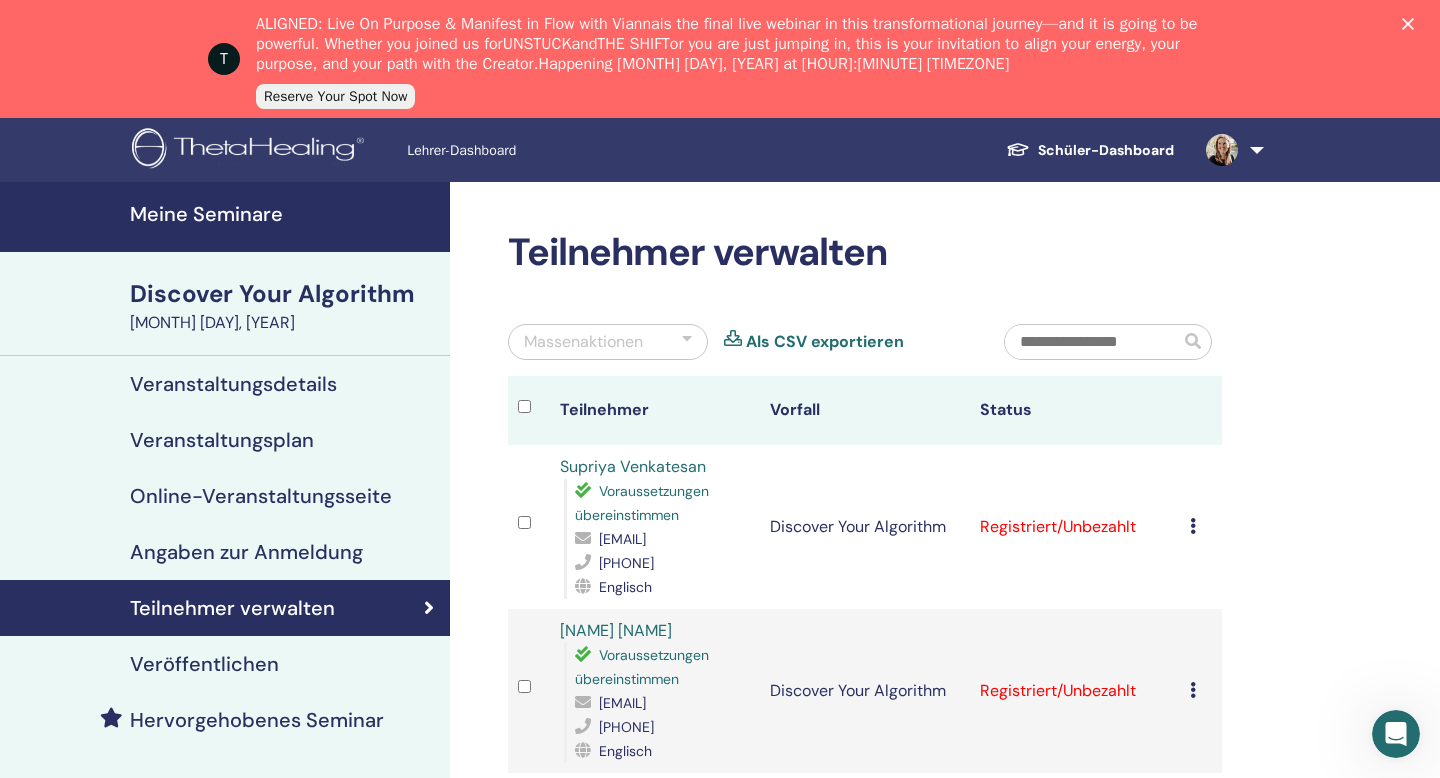 click on "Meine Seminare" at bounding box center (284, 214) 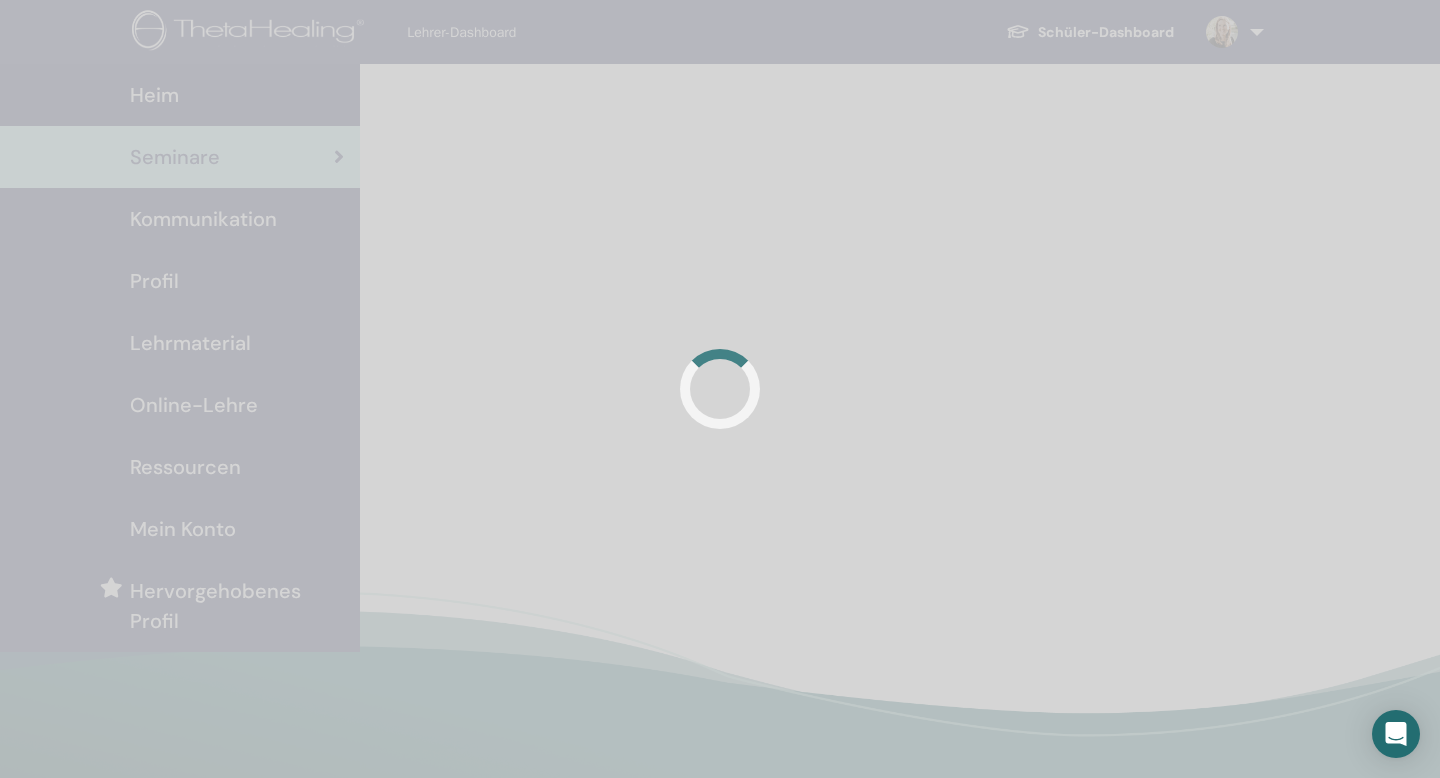scroll, scrollTop: 0, scrollLeft: 0, axis: both 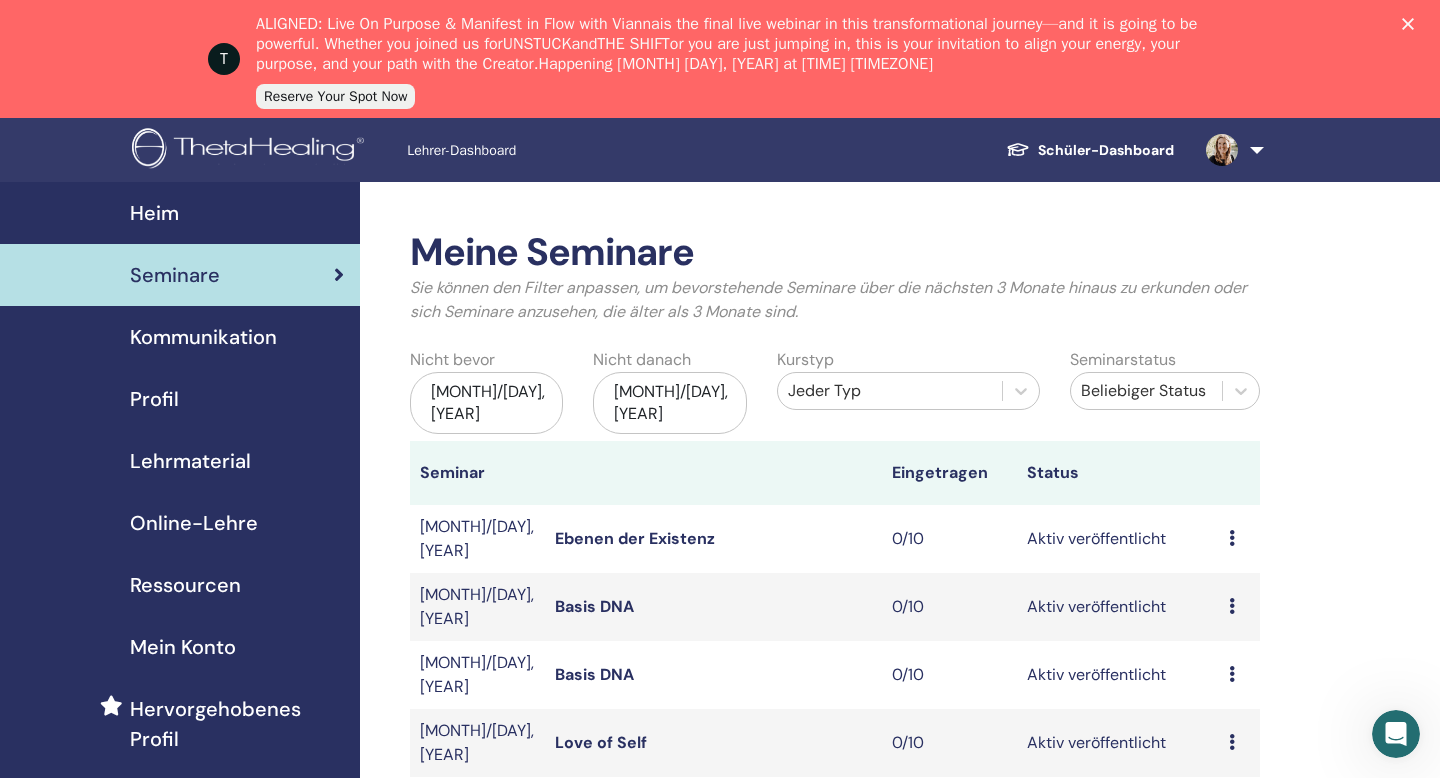 click on "[MONTH]/[DAY], [YEAR]" at bounding box center (486, 403) 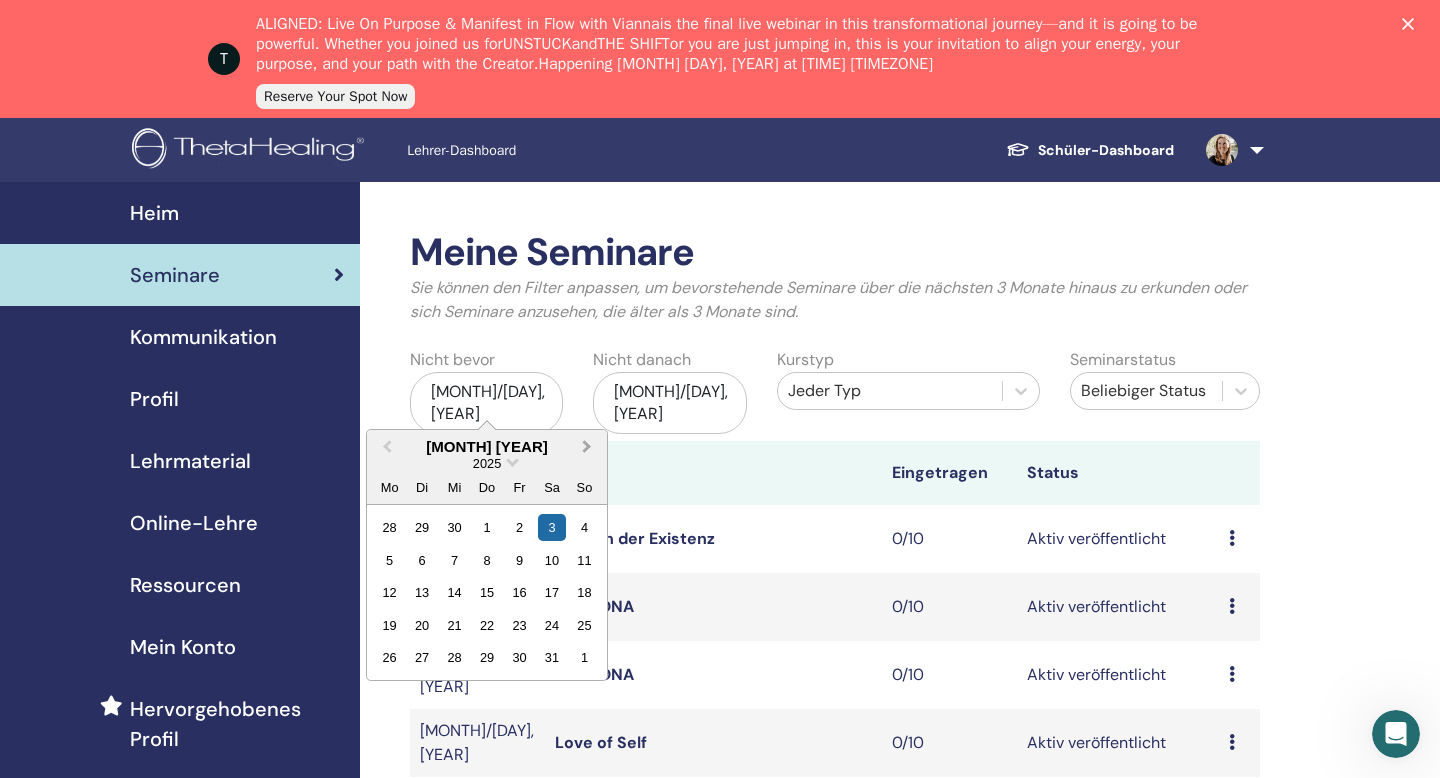 click on "Next Month" at bounding box center [589, 448] 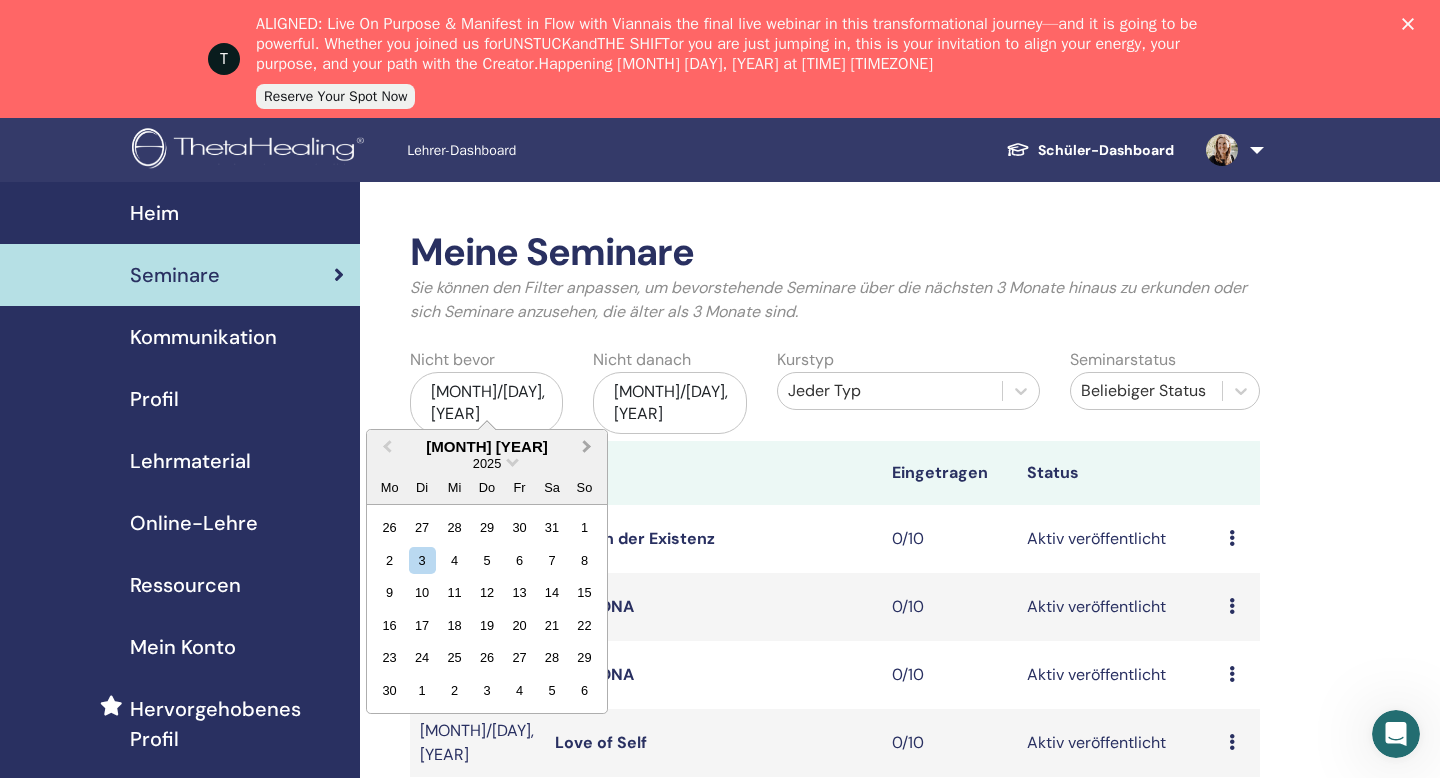 click on "Next Month" at bounding box center [589, 448] 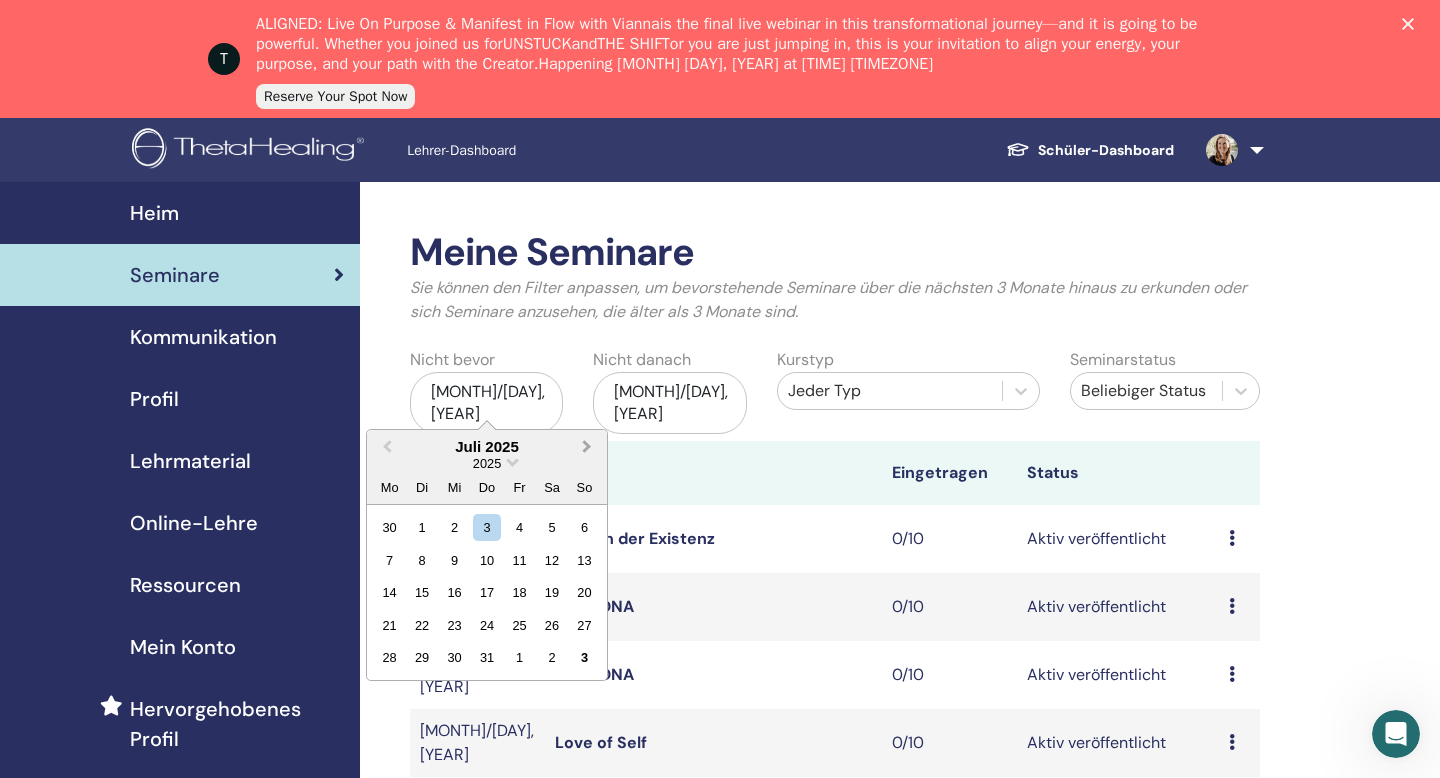 click on "Next Month" at bounding box center (589, 448) 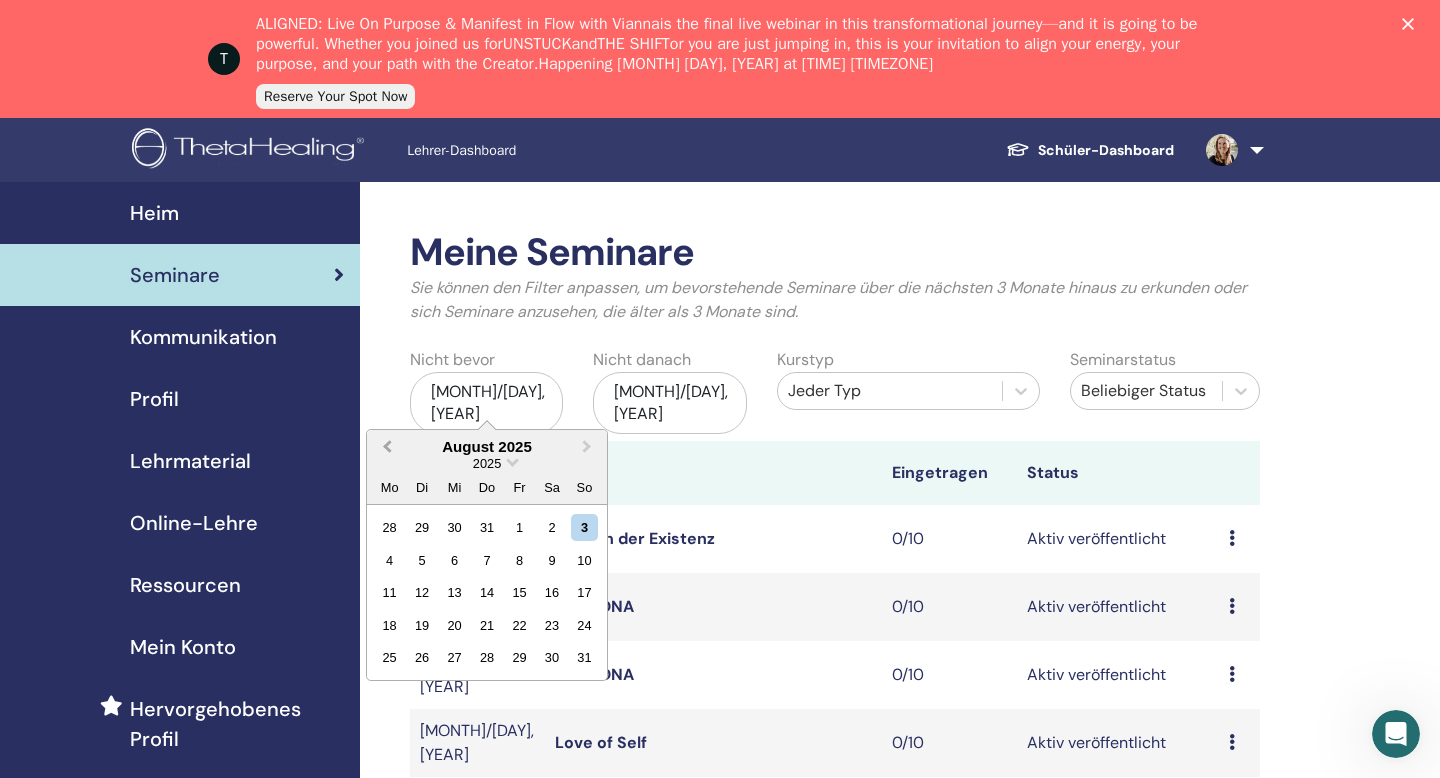 click on "Previous Month" at bounding box center (387, 446) 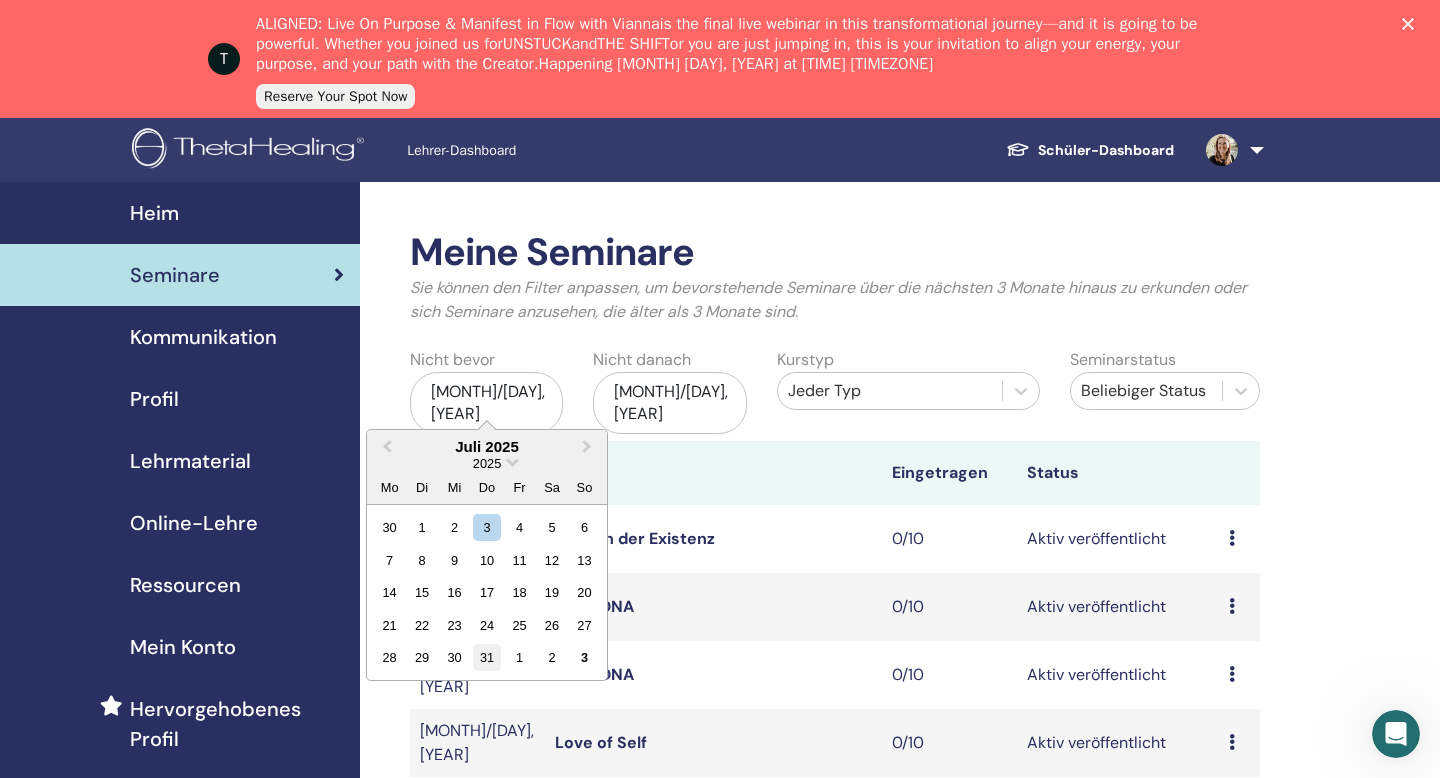 click on "31" at bounding box center [486, 657] 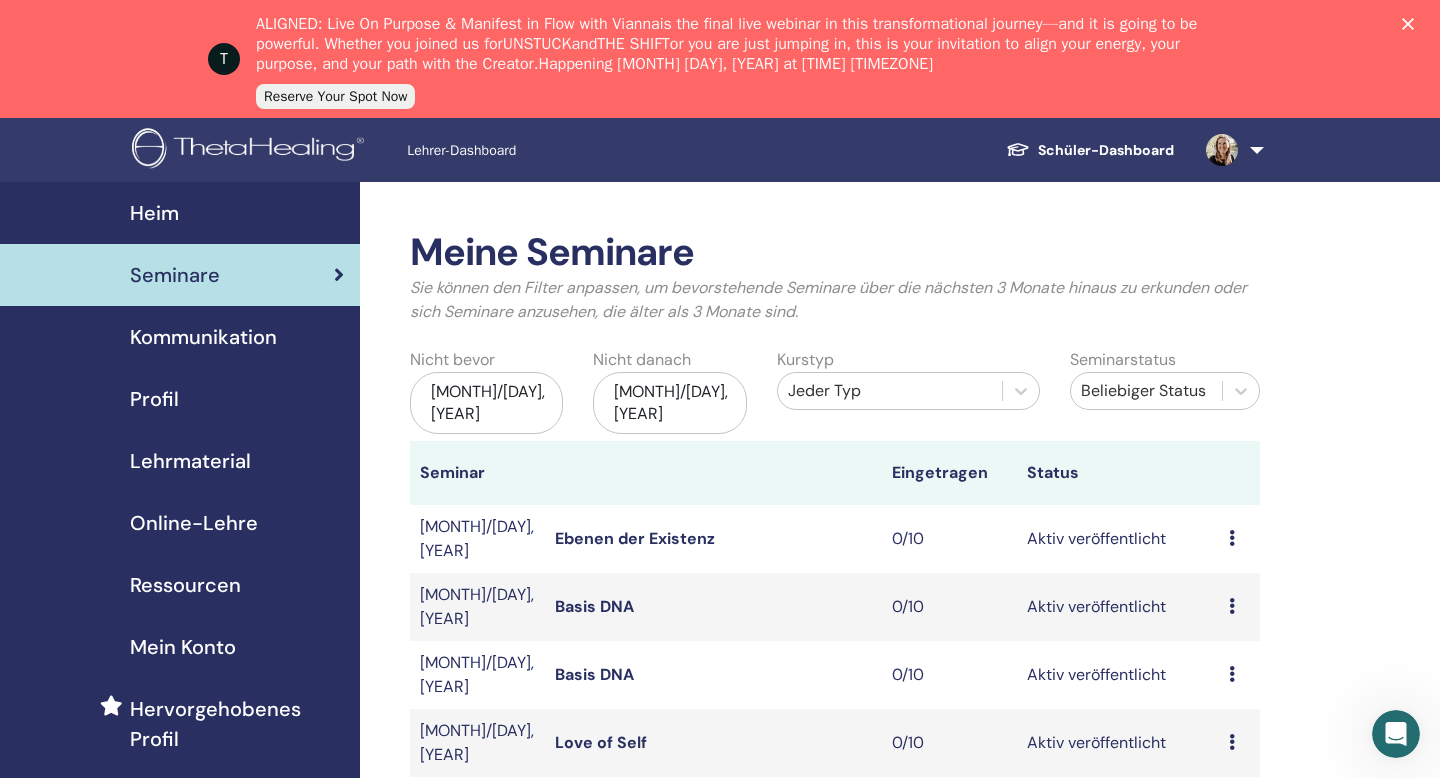 click on "Nov/03, 2025" at bounding box center (669, 403) 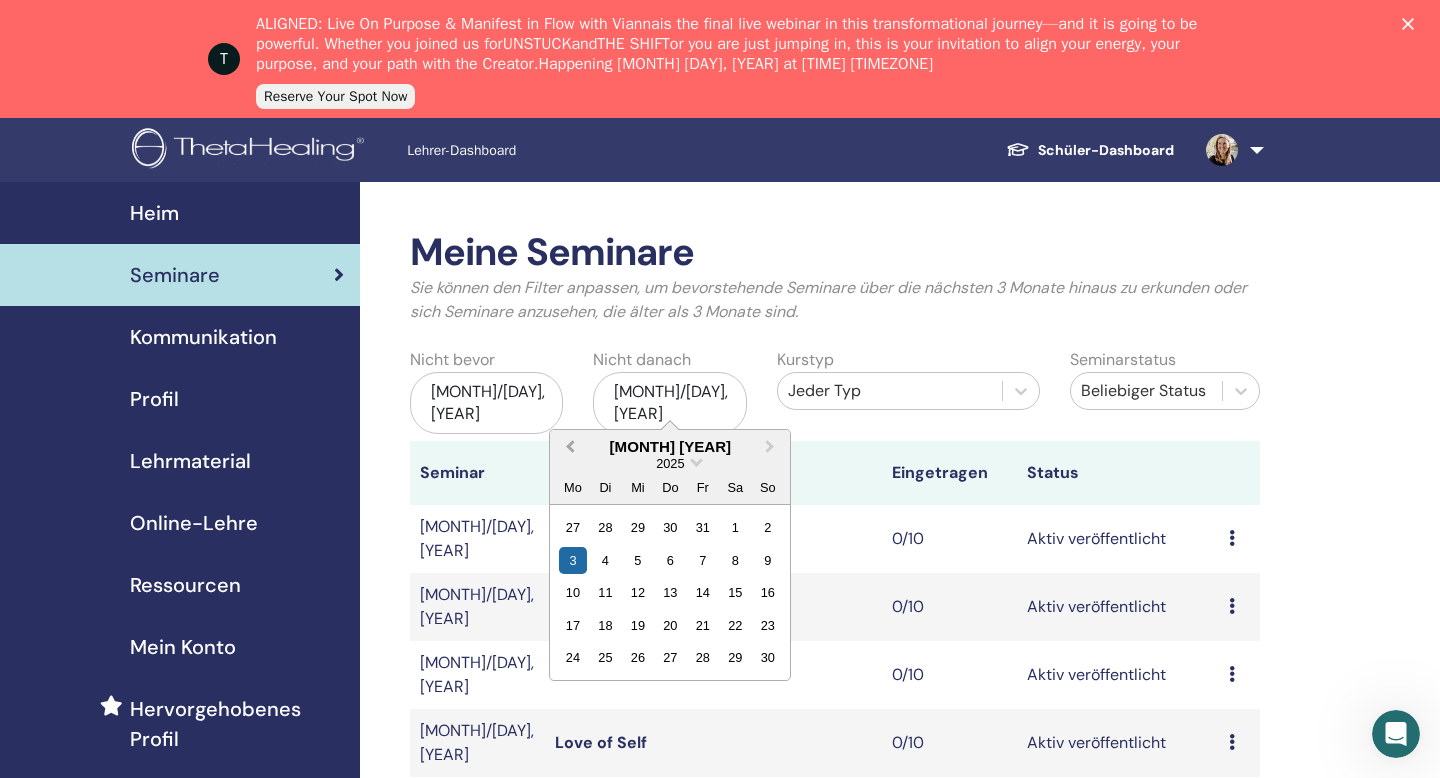 click on "Previous Month" at bounding box center (570, 446) 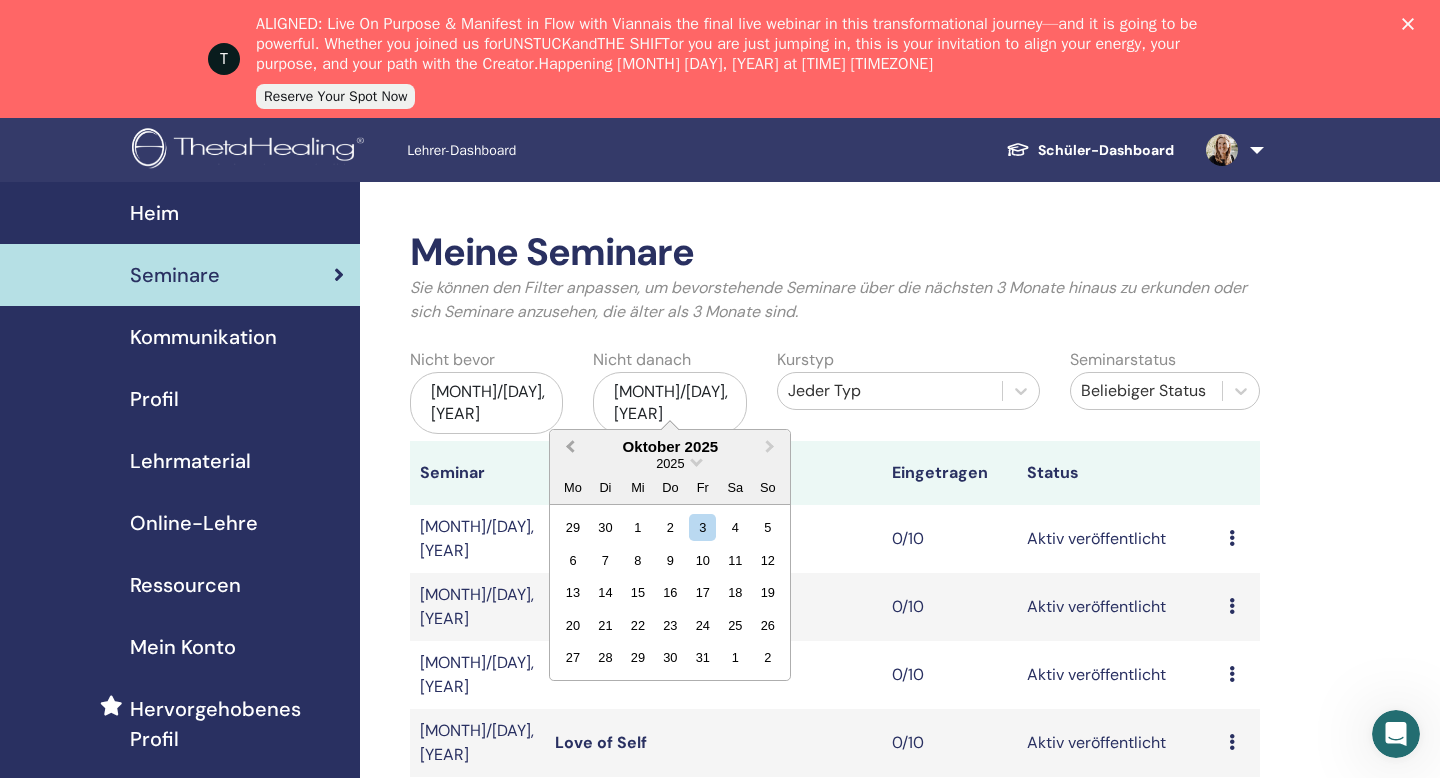 click on "Previous Month" at bounding box center [570, 446] 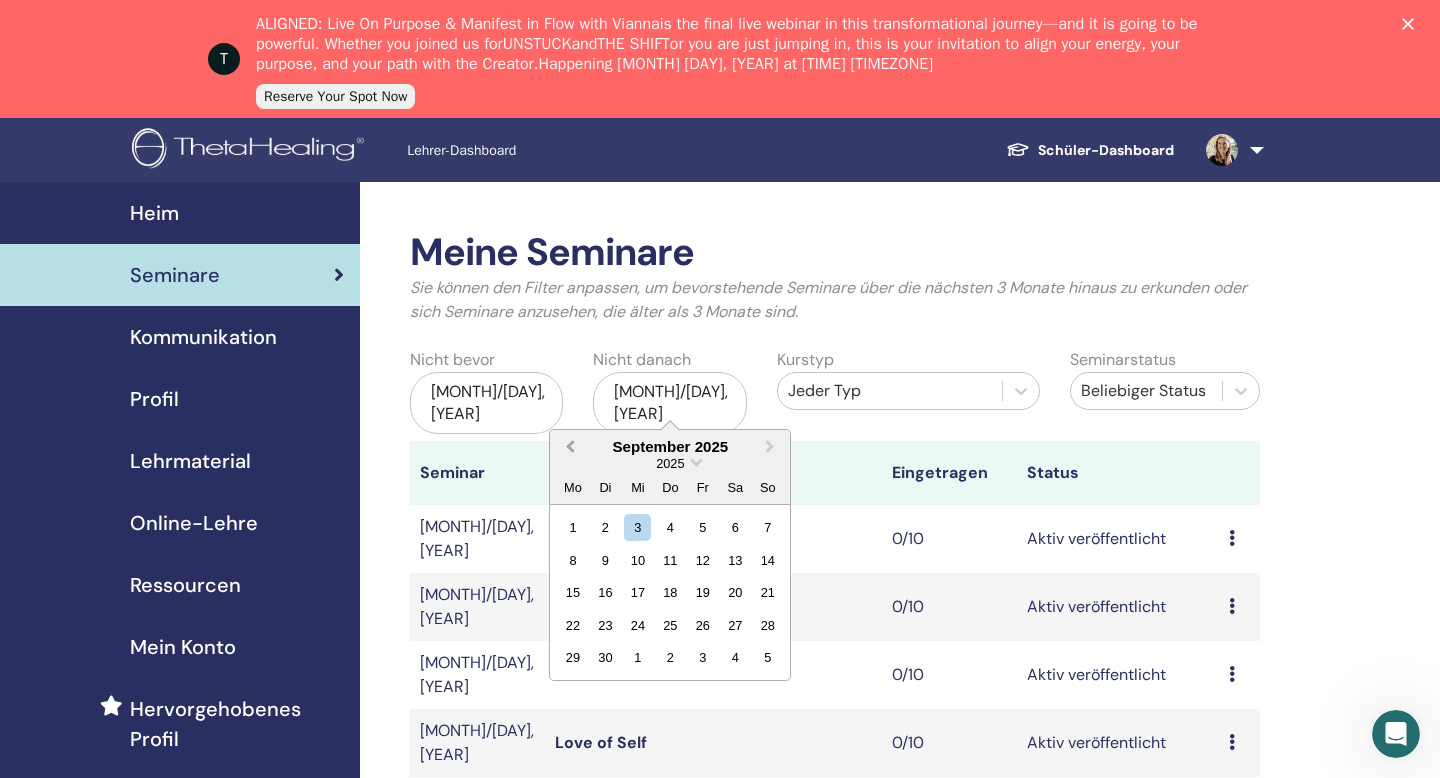 click on "Previous Month" at bounding box center (570, 446) 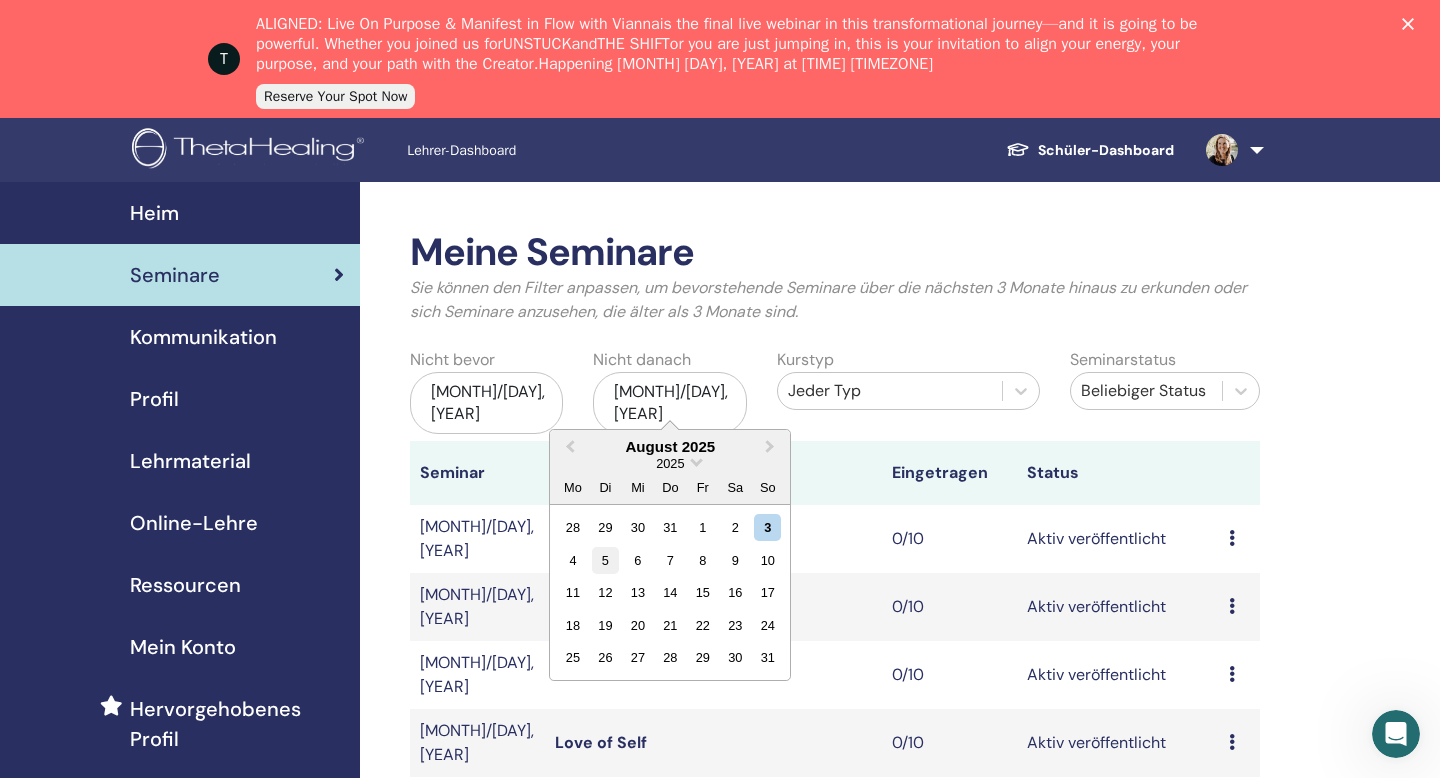 click on "5" at bounding box center [605, 560] 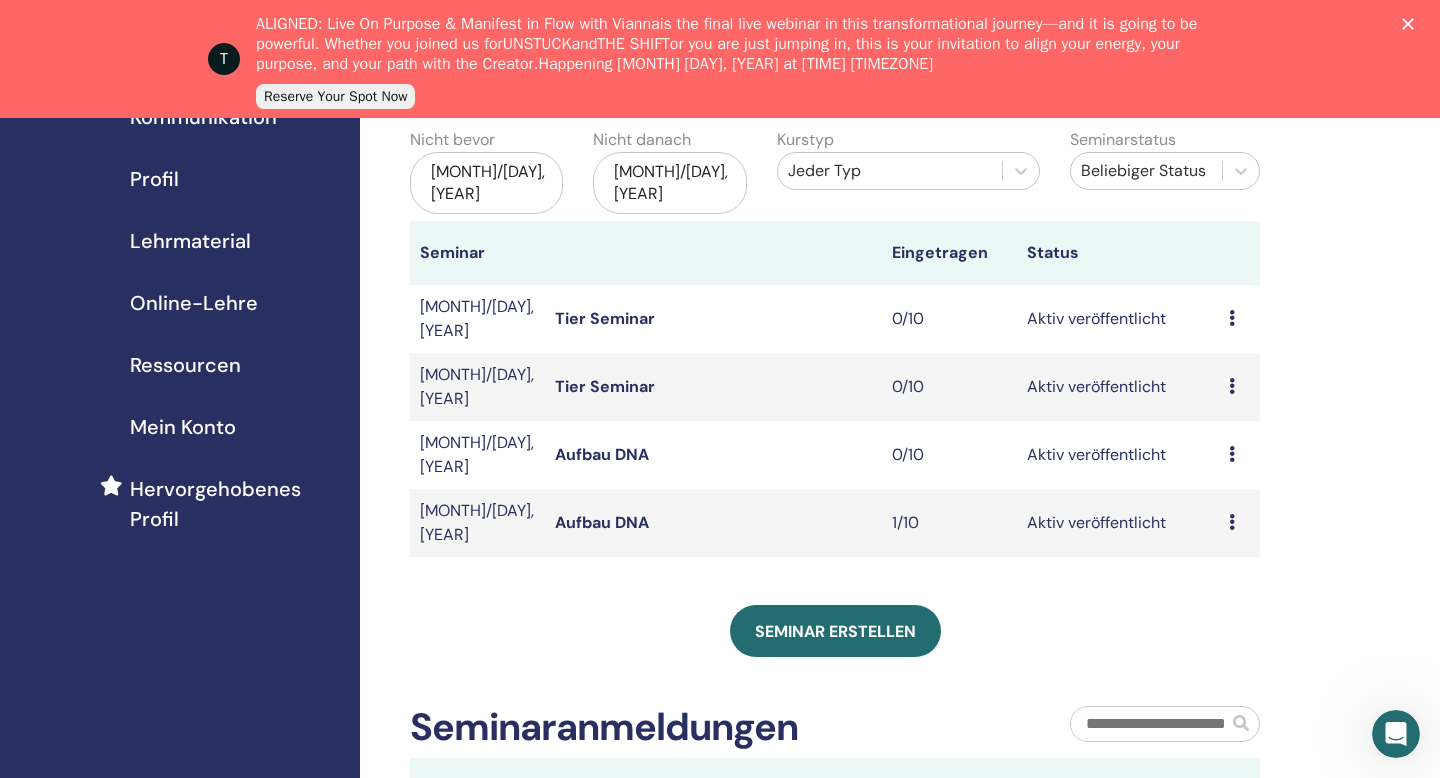 scroll, scrollTop: 221, scrollLeft: 0, axis: vertical 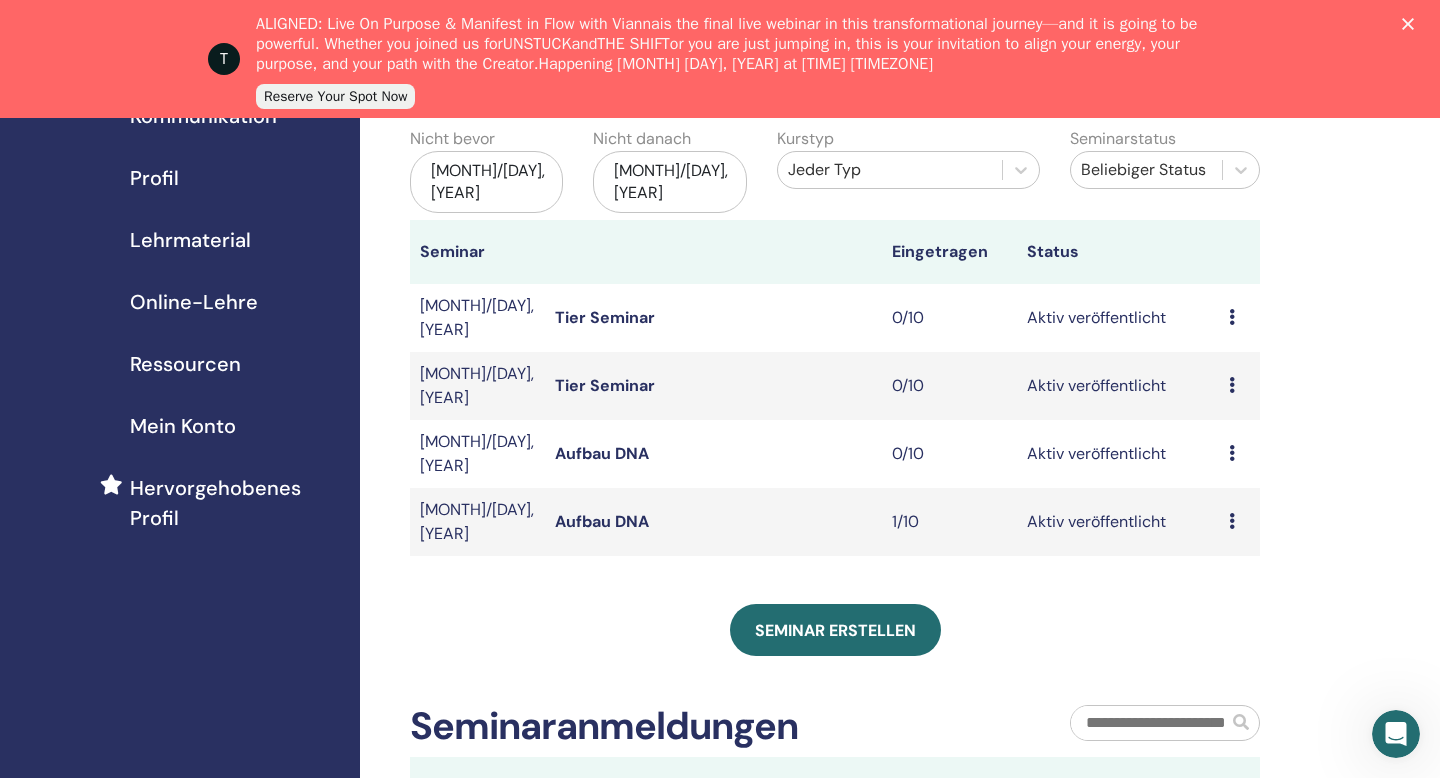 click at bounding box center [1232, 521] 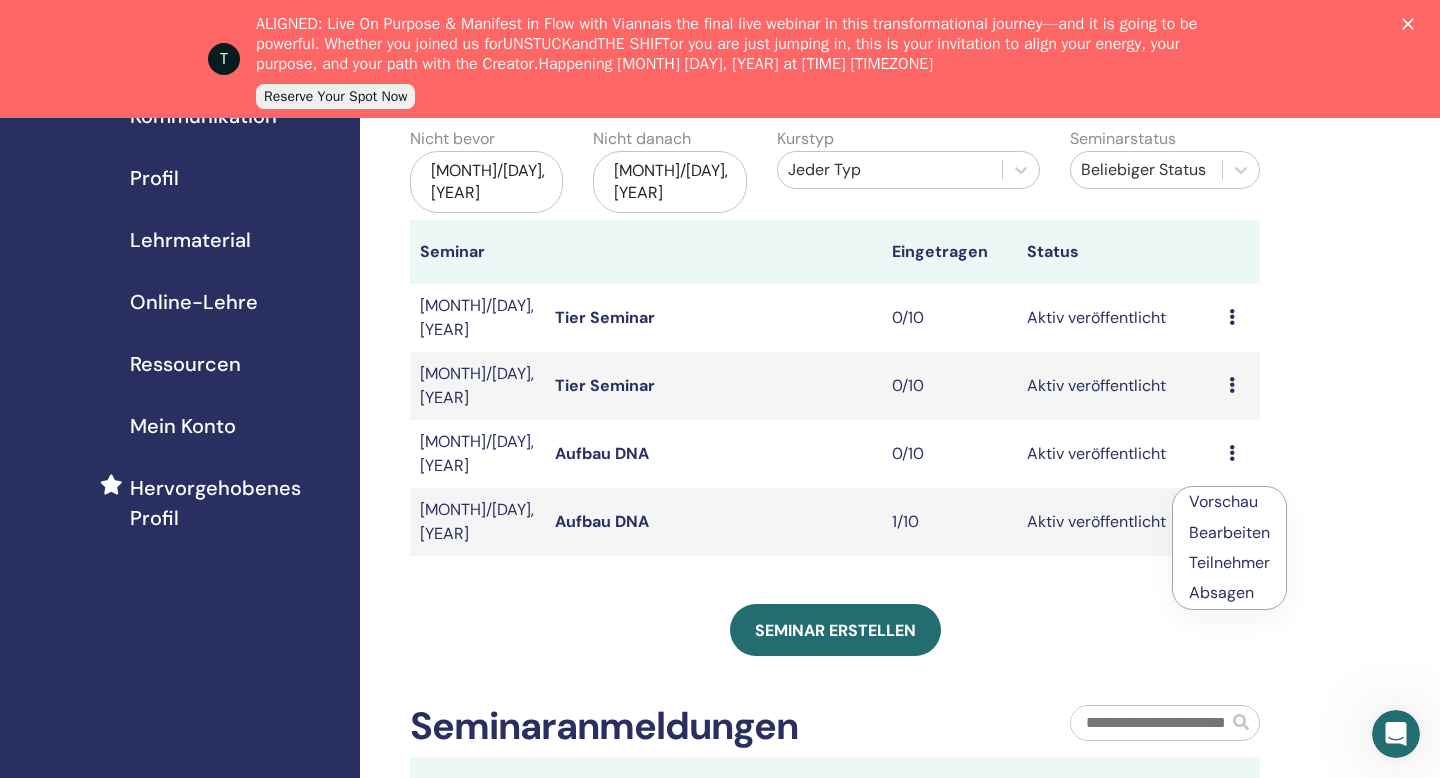 click on "Bearbeiten" at bounding box center (1229, 532) 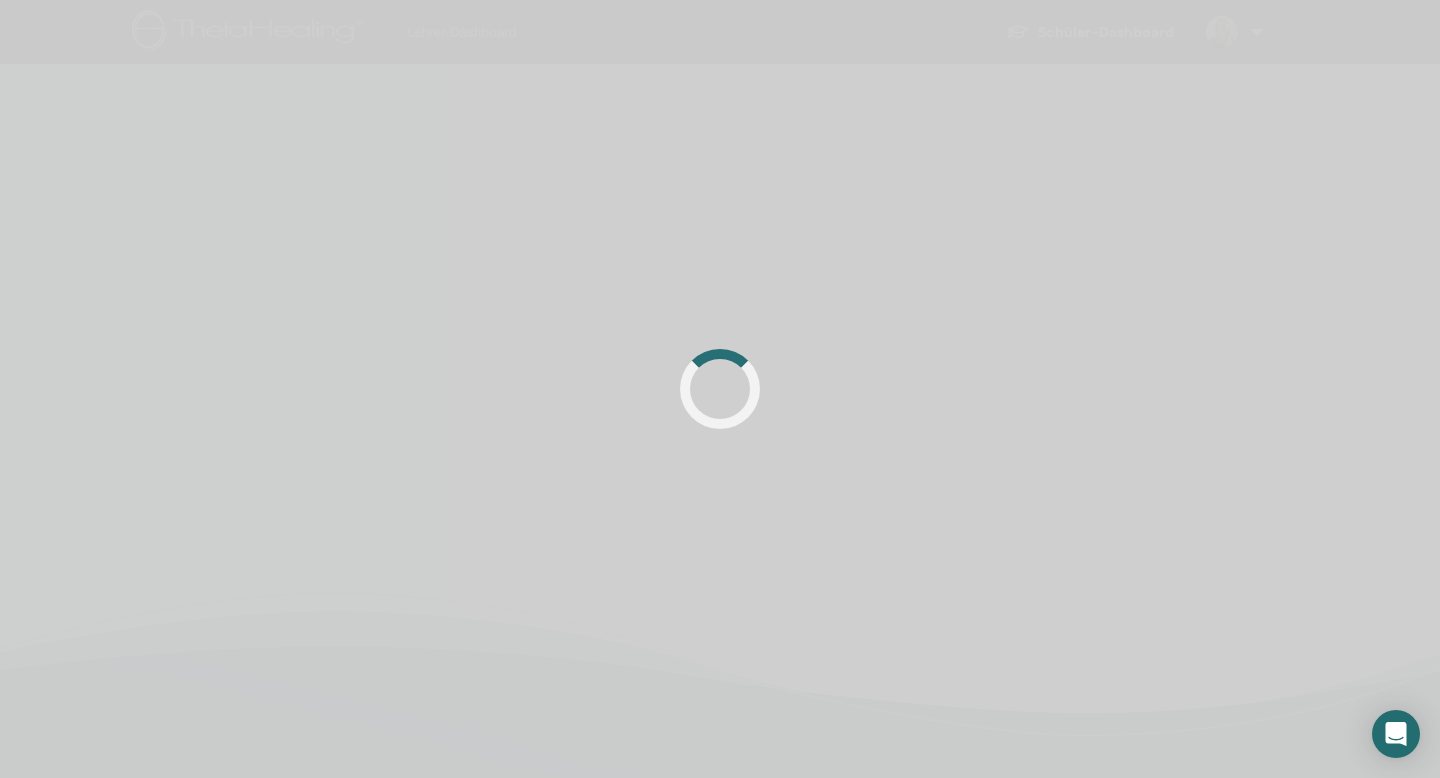scroll, scrollTop: 0, scrollLeft: 0, axis: both 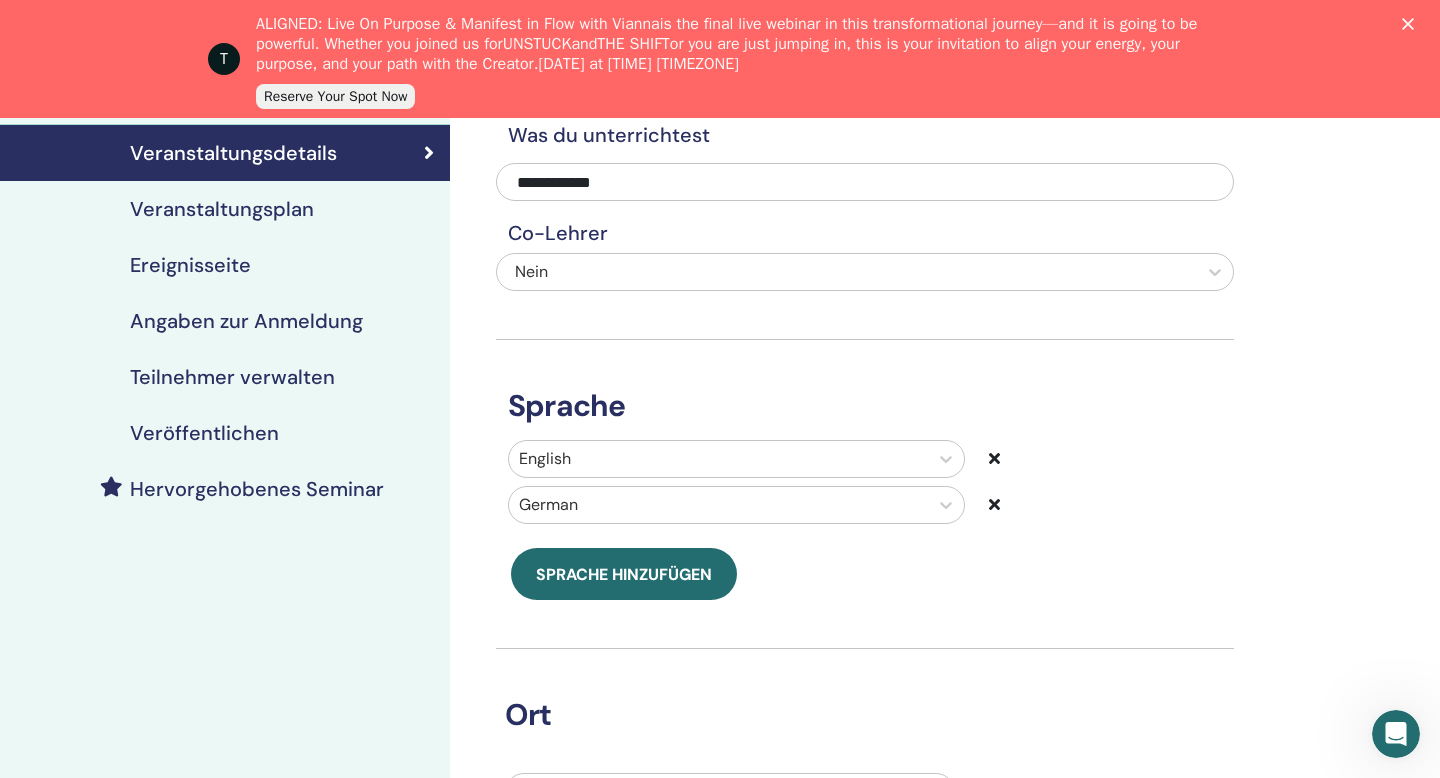 click on "Teilnehmer verwalten" at bounding box center [232, 377] 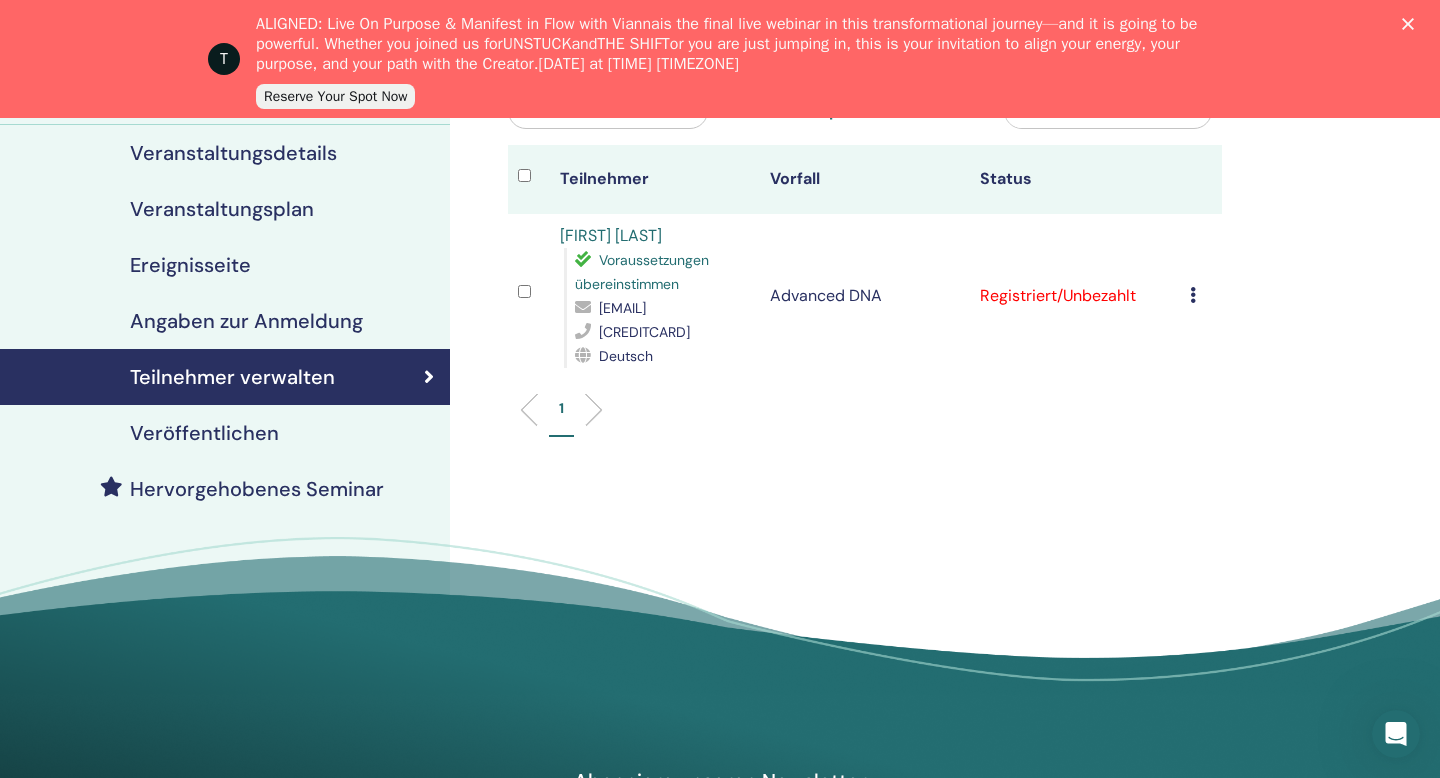 click at bounding box center (1193, 295) 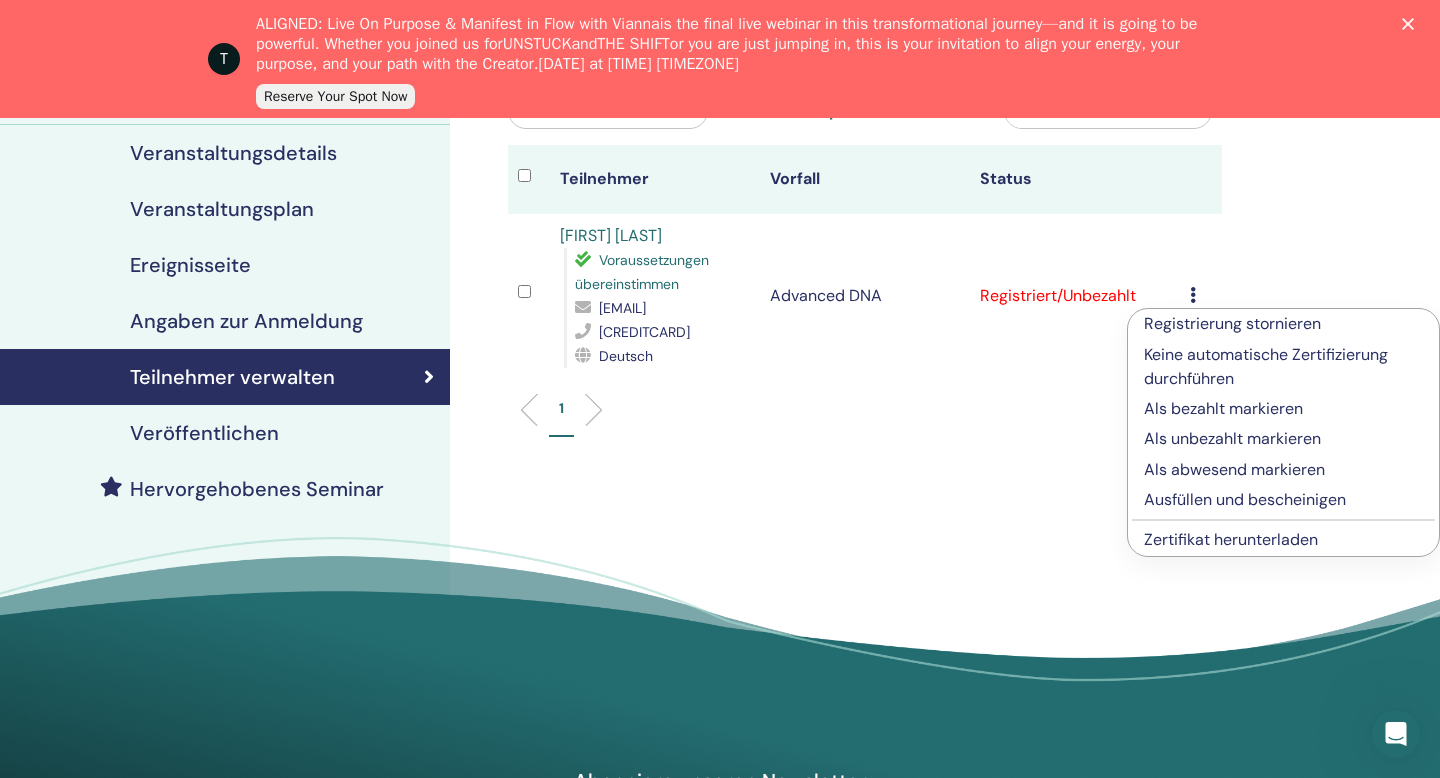 click on "Ausfüllen und bescheinigen" at bounding box center [1283, 500] 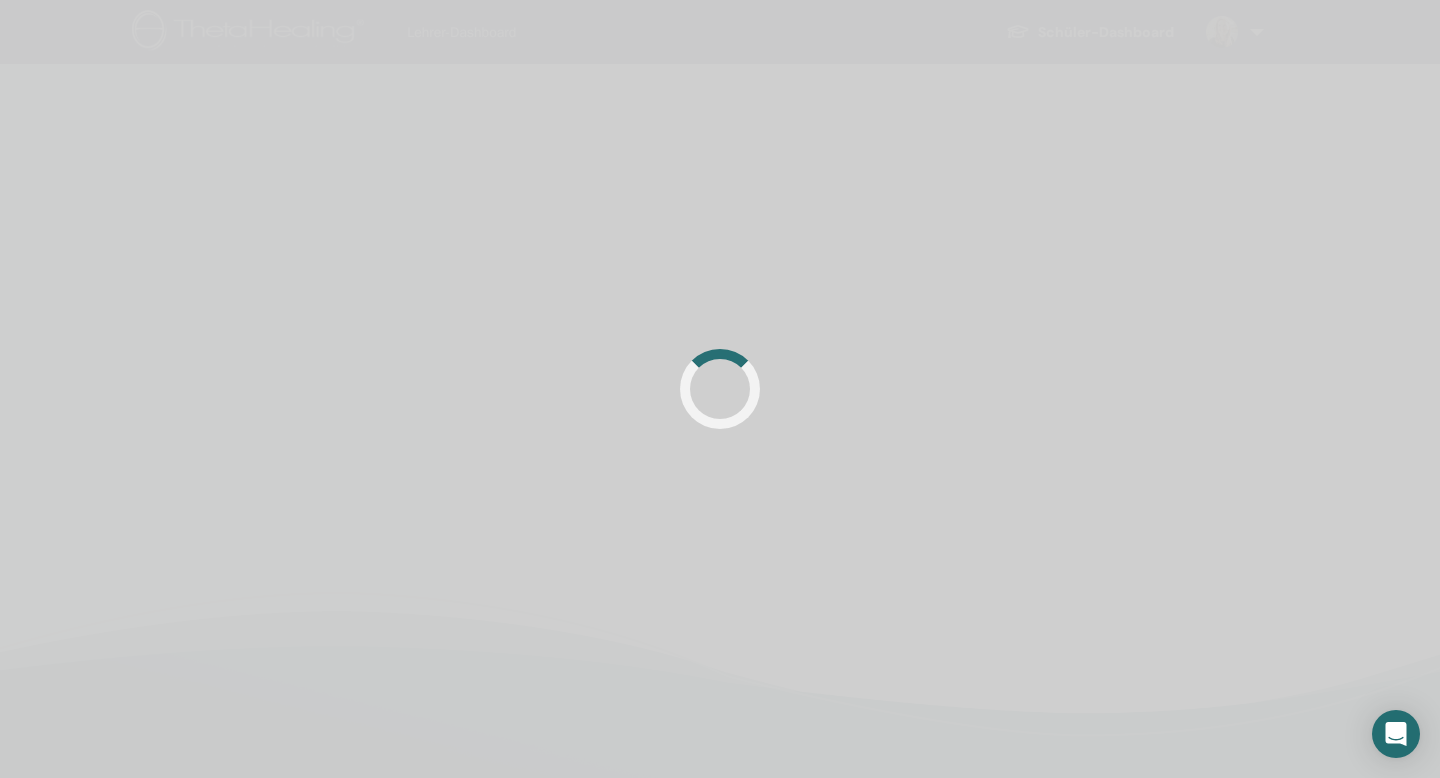 scroll, scrollTop: 0, scrollLeft: 0, axis: both 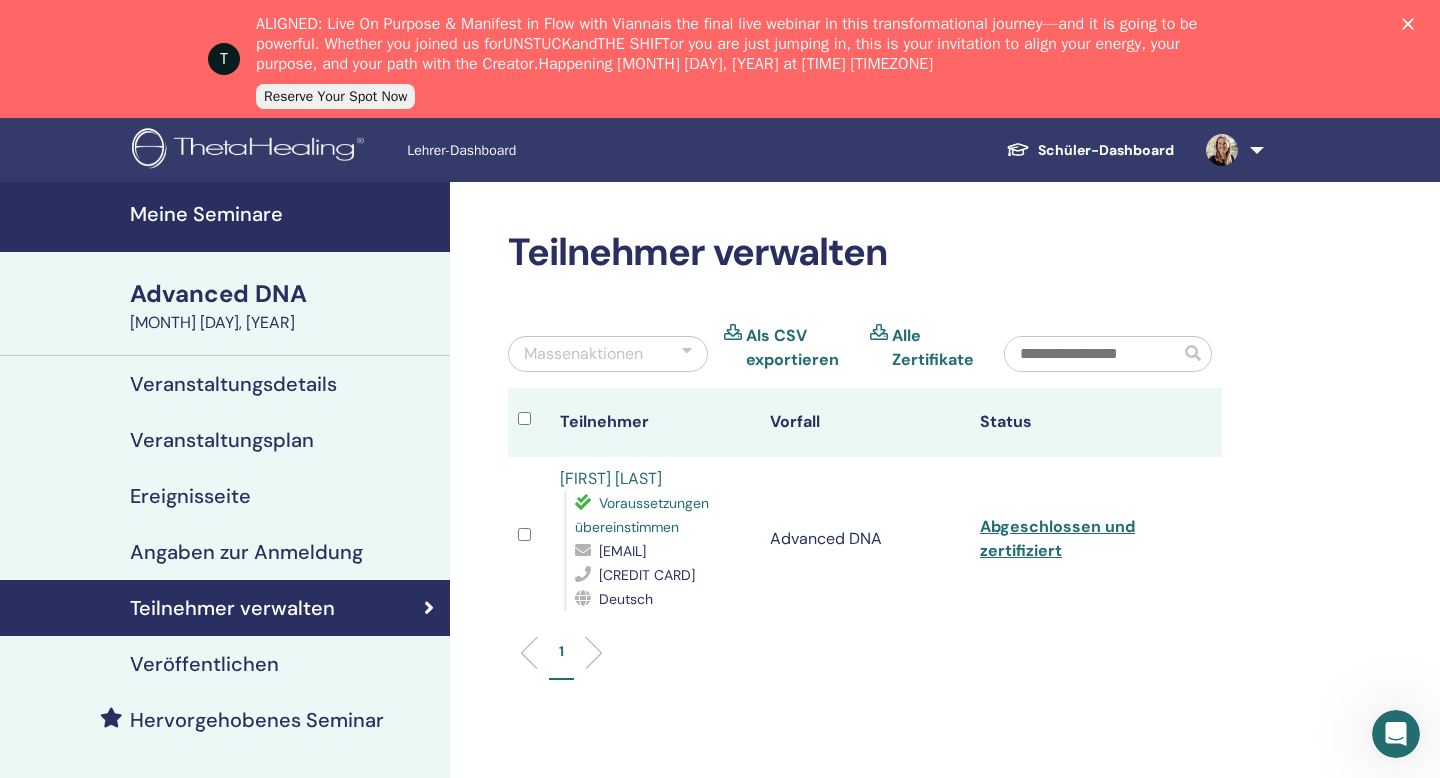 click on "Abgeschlossen und zertifiziert" at bounding box center [1075, 539] 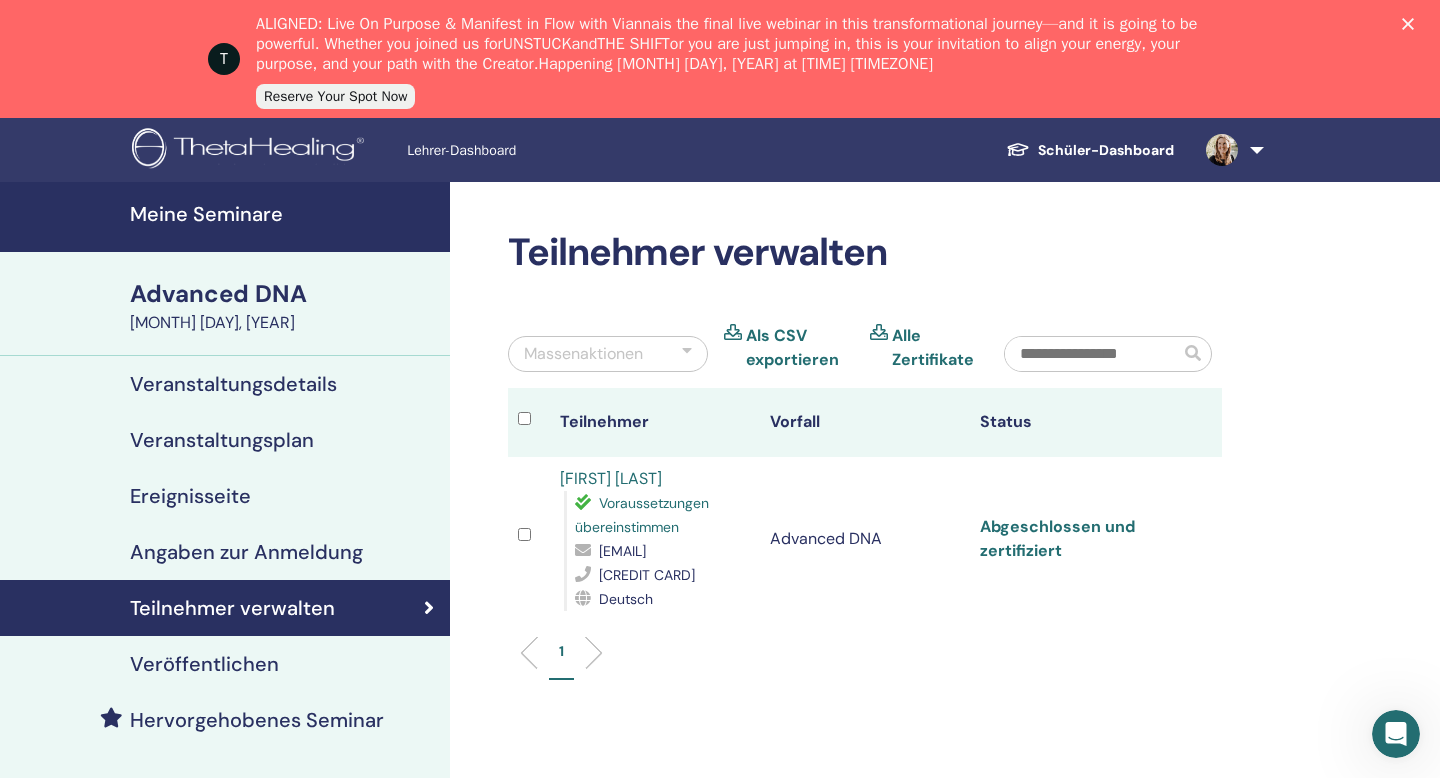 click on "Abgeschlossen und zertifiziert" at bounding box center (1057, 538) 